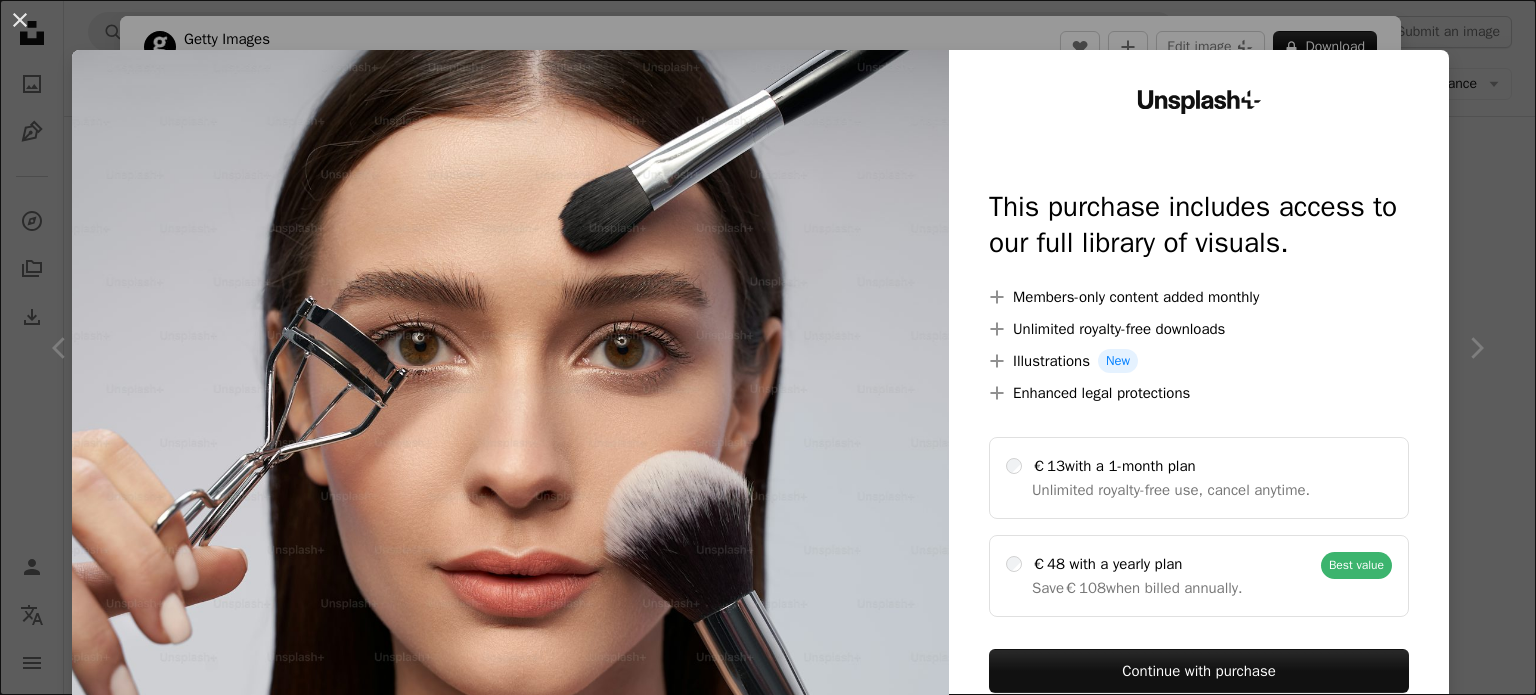 scroll, scrollTop: 2000, scrollLeft: 0, axis: vertical 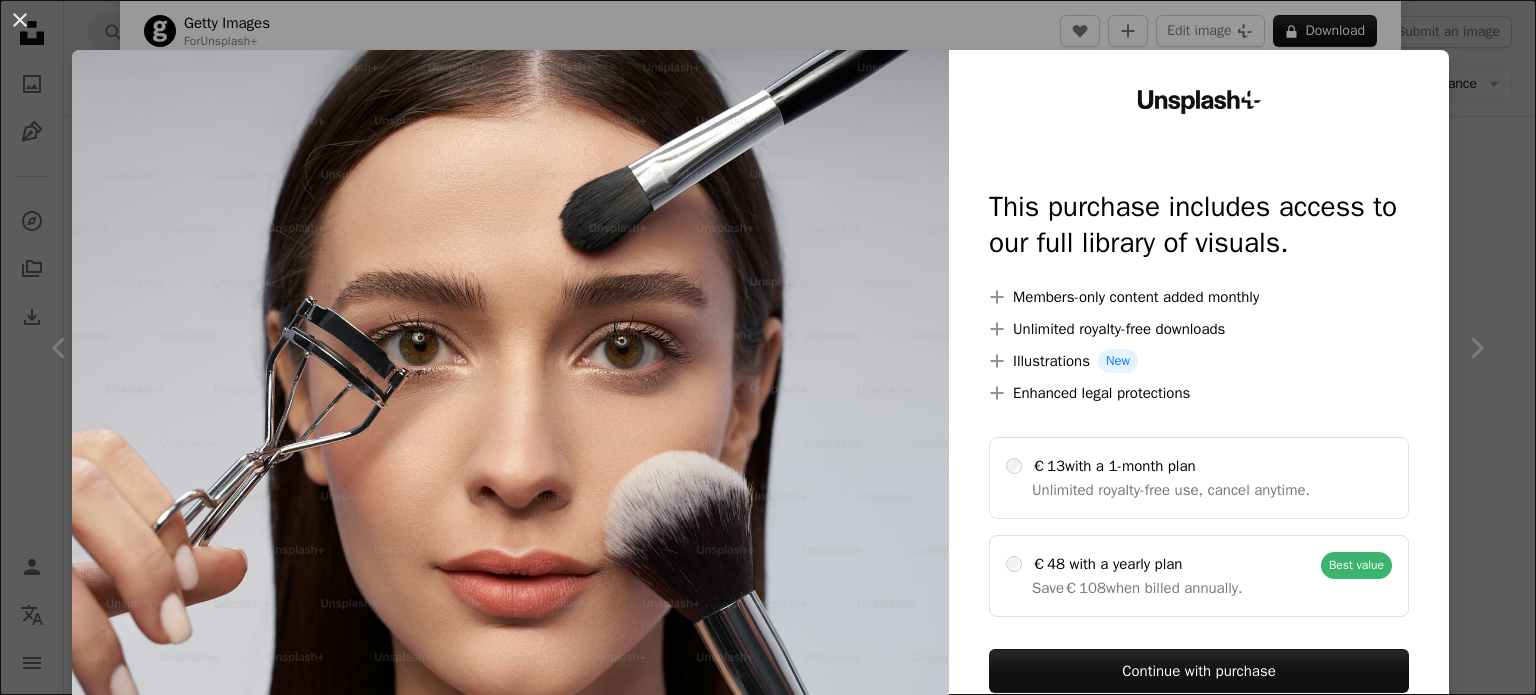 click on "An X shape Unsplash+ This purchase includes access to our full library of visuals. A plus sign Members-only content added monthly A plus sign Unlimited royalty-free downloads A plus sign Illustrations  New A plus sign Enhanced legal protections €13  with a 1-month plan Unlimited royalty-free use, cancel anytime. €48   with a yearly plan Save  €108  when billed annually. Best value Continue with purchase Taxes where applicable. Renews automatically. Cancel anytime." at bounding box center (768, 347) 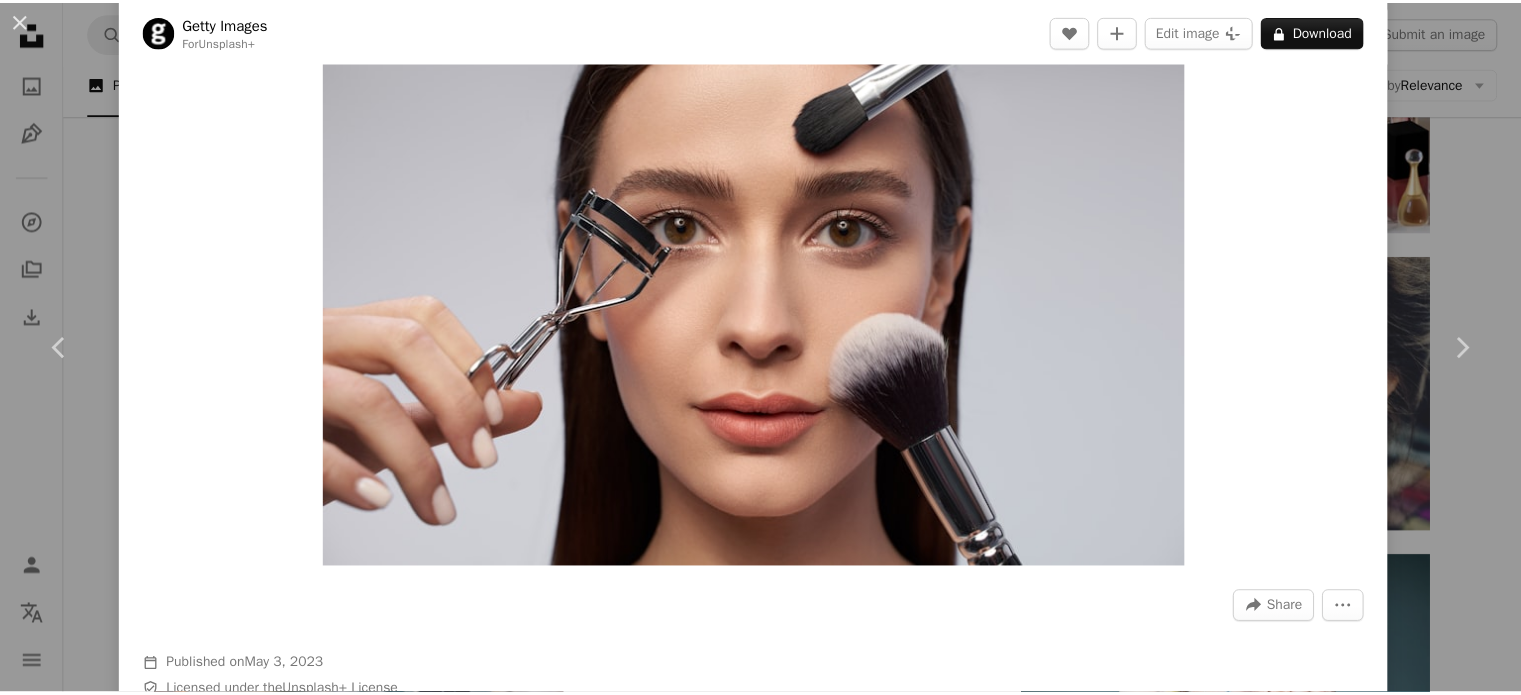 scroll, scrollTop: 0, scrollLeft: 0, axis: both 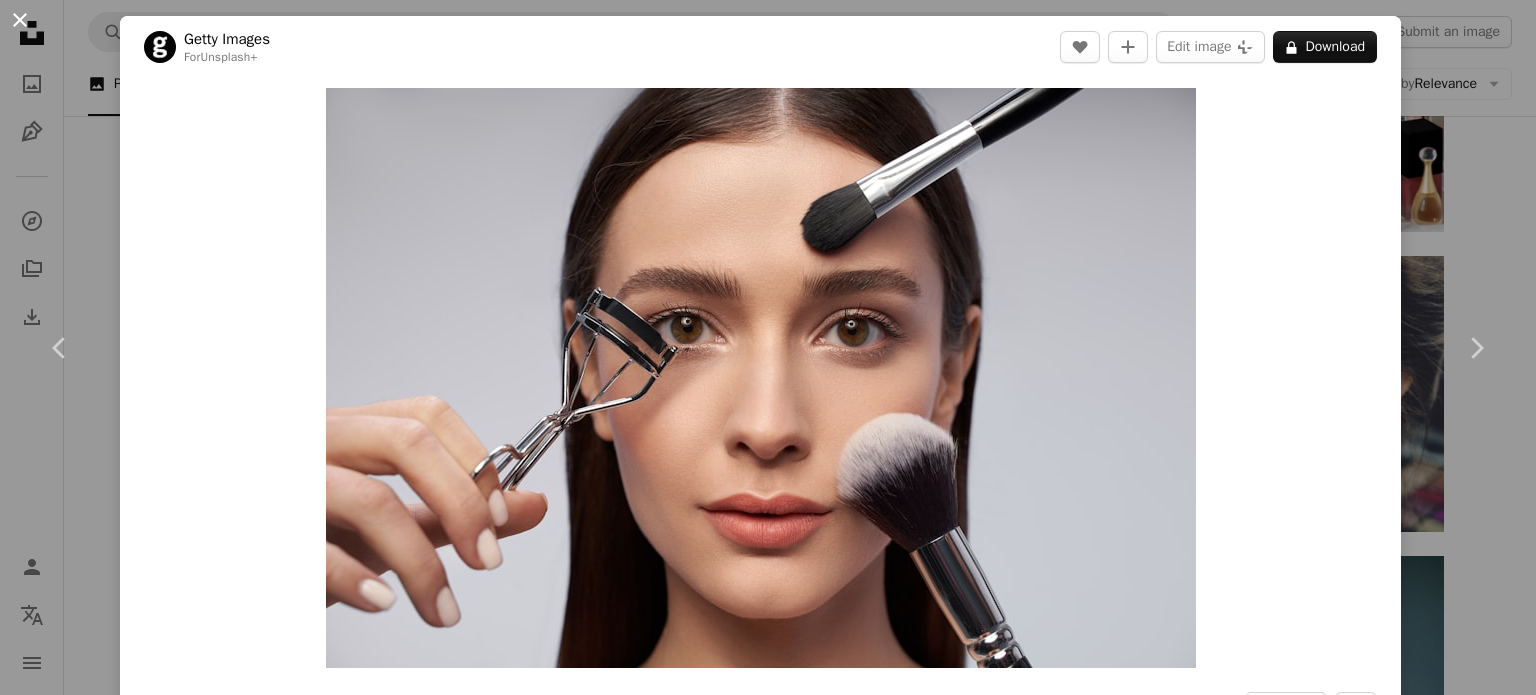 click on "An X shape" at bounding box center [20, 20] 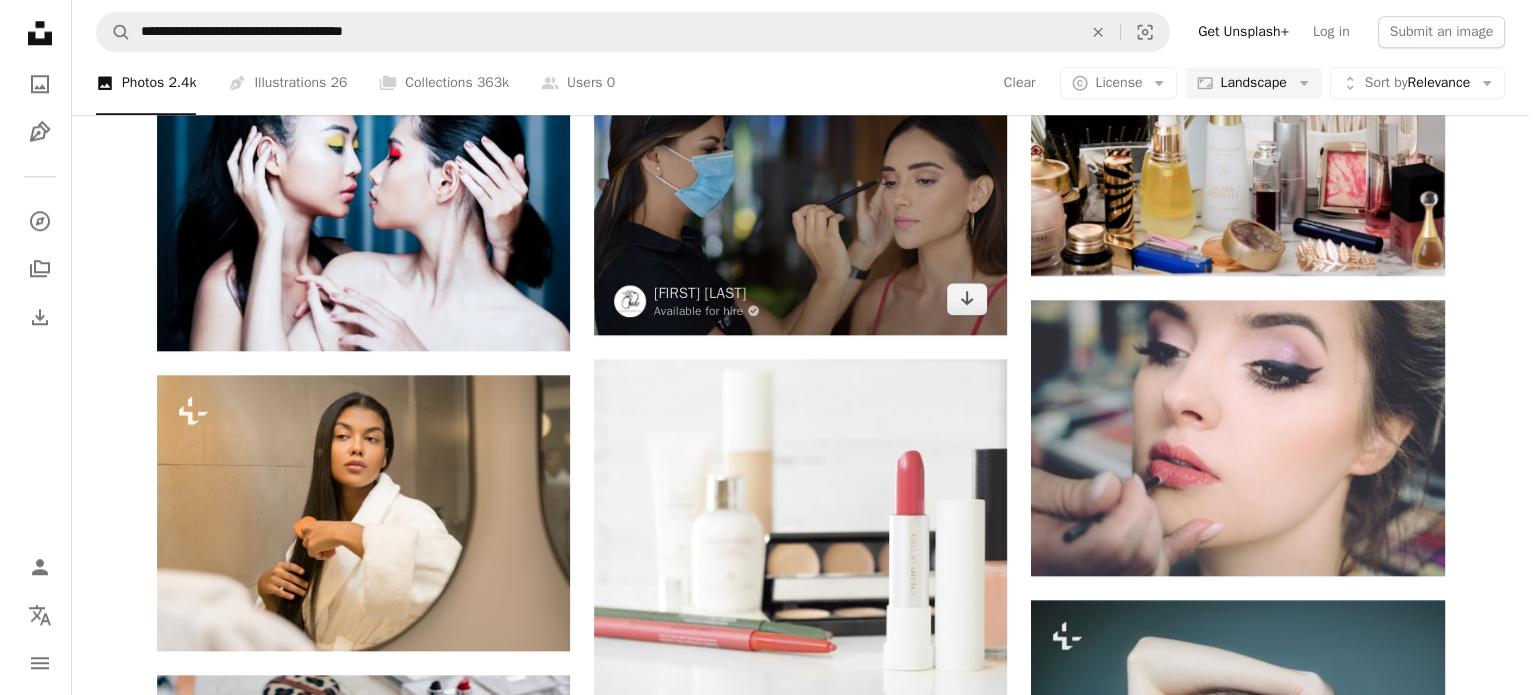scroll, scrollTop: 1900, scrollLeft: 0, axis: vertical 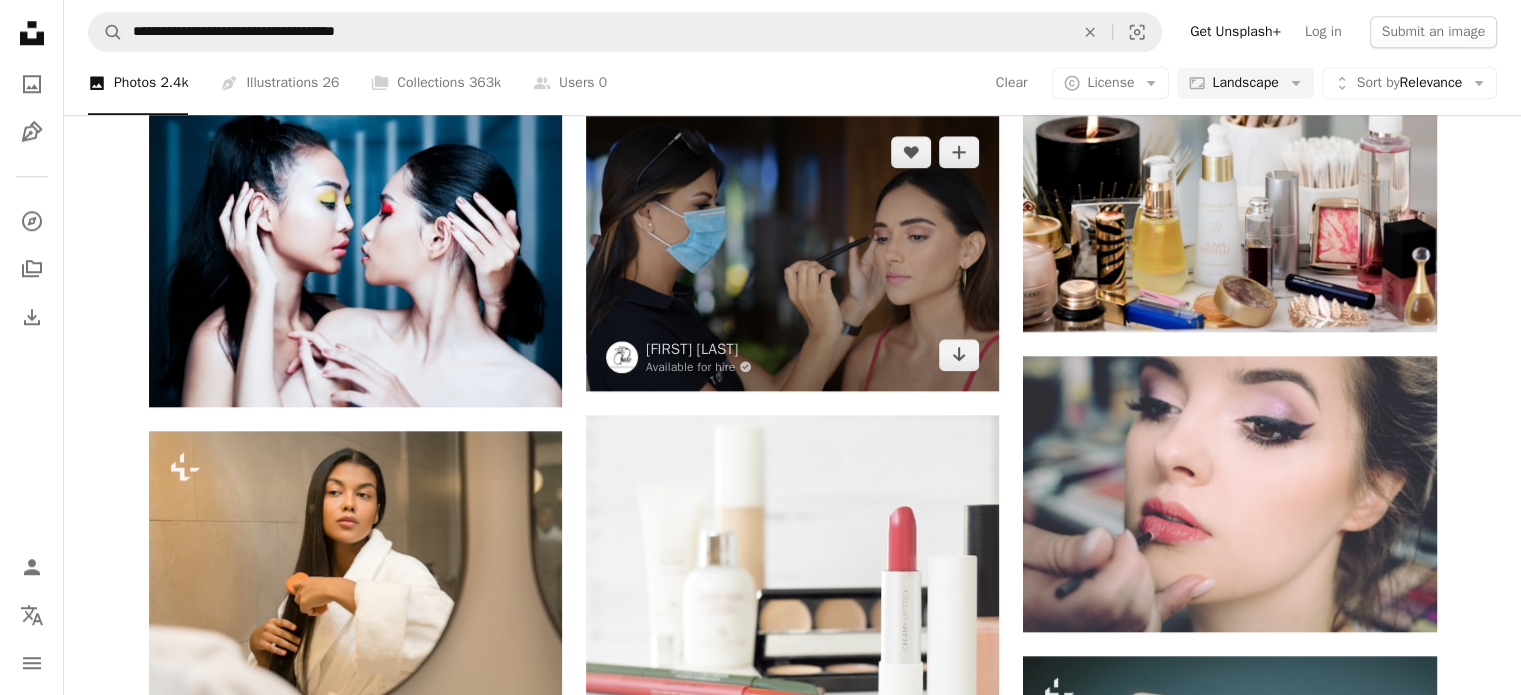 click at bounding box center [792, 253] 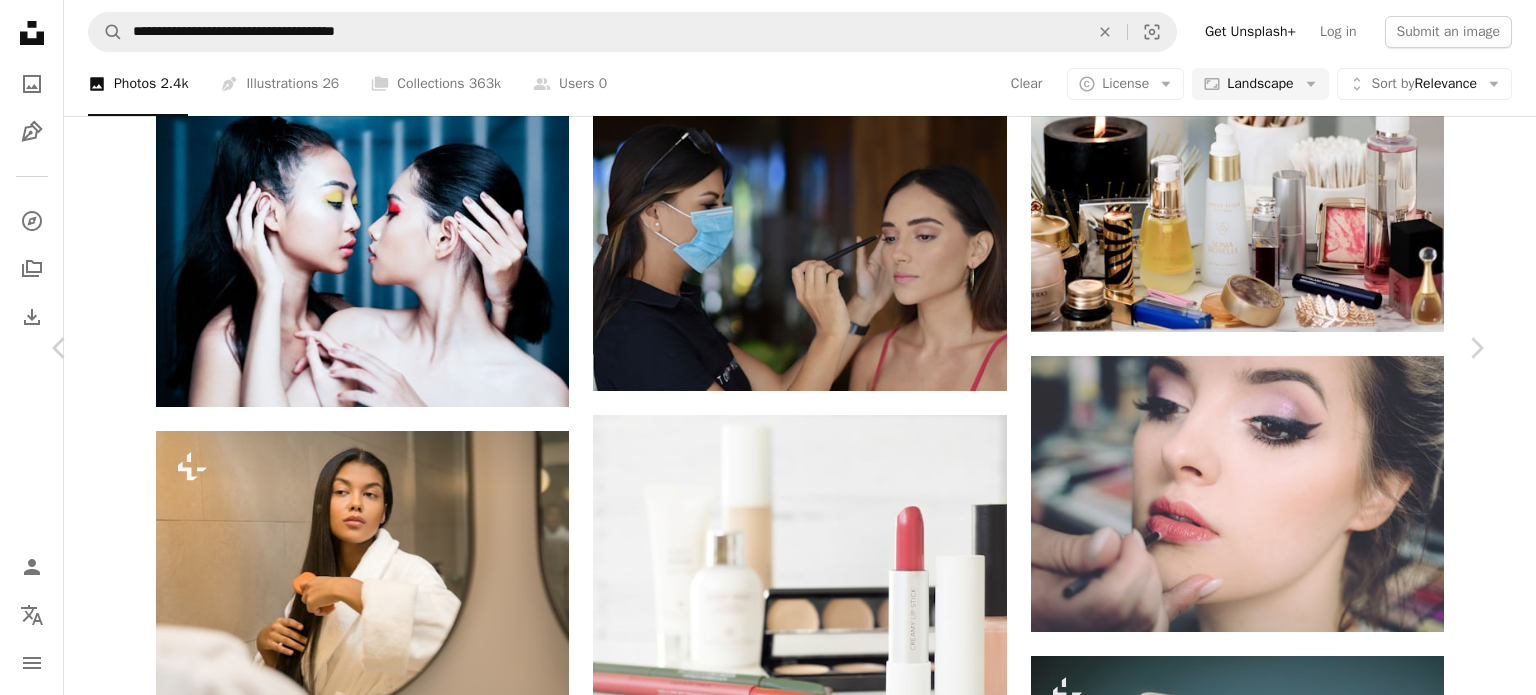 scroll, scrollTop: 7700, scrollLeft: 0, axis: vertical 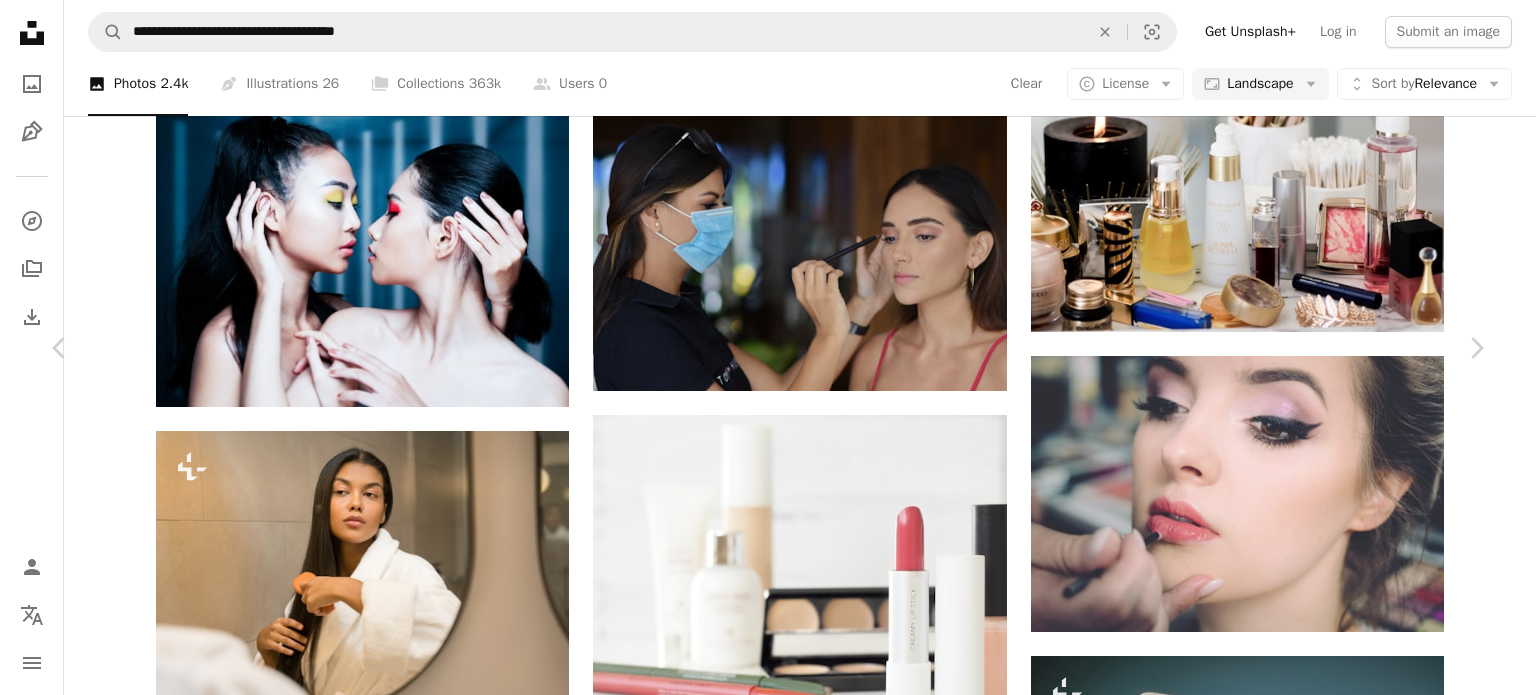 click on "Edit image   Plus sign for Unsplash+" at bounding box center [1167, 5729] 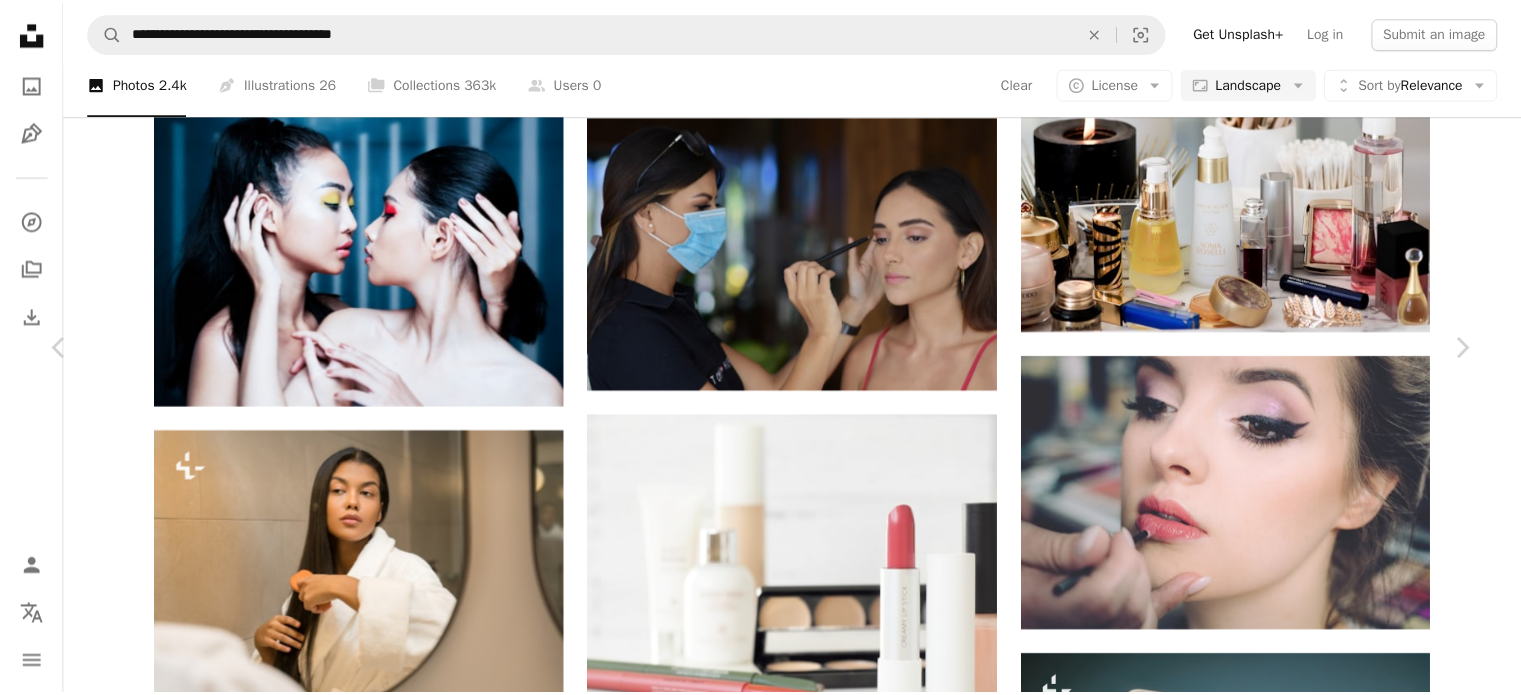 scroll, scrollTop: 100, scrollLeft: 0, axis: vertical 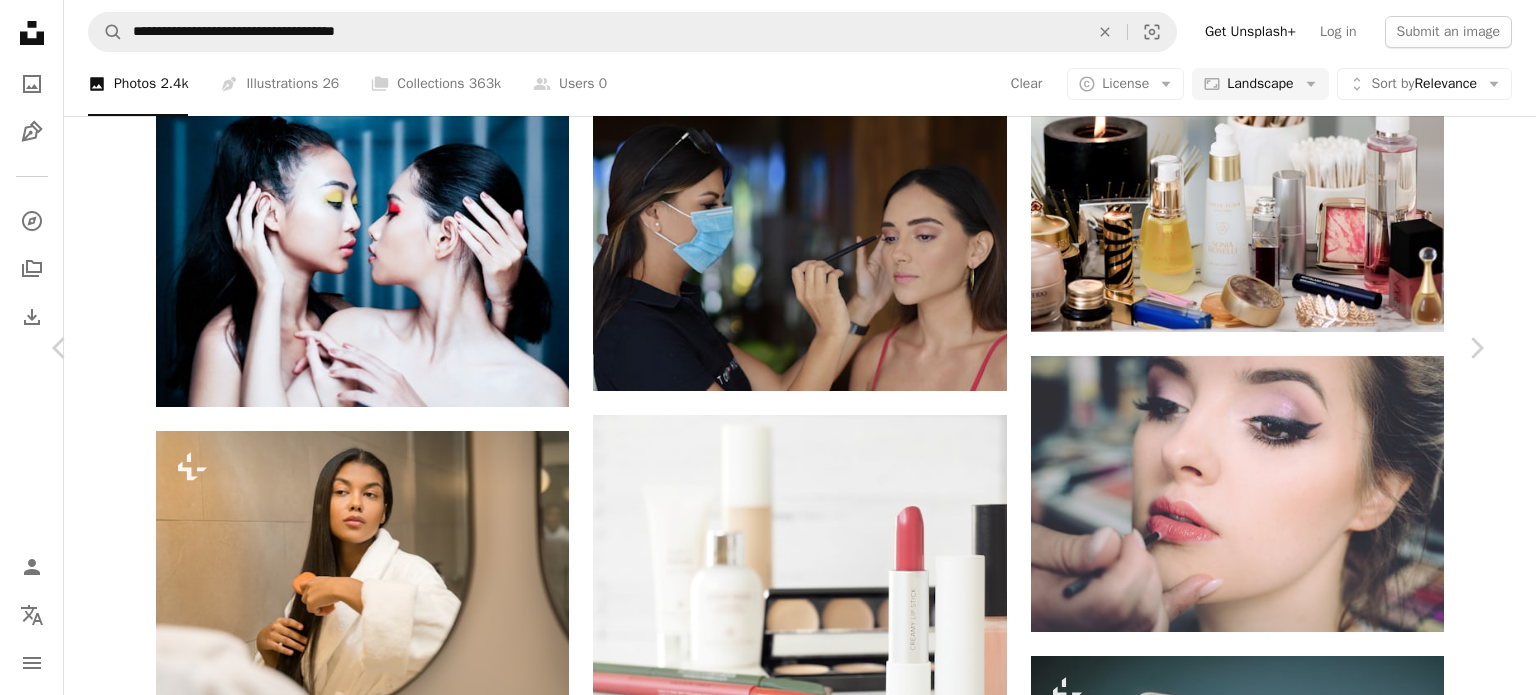 click on "An X shape Chevron left Chevron right [FIRST] [LAST] Available for hire A checkmark inside of a circle A heart A plus sign Edit image   Plus sign for Unsplash+ Download free Chevron down Zoom in Views 4,014 Downloads 32 A forward-right arrow Share Info icon Info More Actions Calendar outlined Published on  [MONTH], [DAY], [YEAR] Camera Canon, EOS RP Safety Free to use under the  Unsplash License woman human female adult makeup cosmetics brush device HD Wallpapers Browse premium related images on iStock  |  Save 20% with code UNSPLASH20 View more on iStock  ↗ Related images A heart A plus sign [FIRST] [LAST] Available for hire A checkmark inside of a circle Arrow pointing down Plus sign for Unsplash+ A heart A plus sign Getty Images For  Unsplash+ A lock   Download A heart A plus sign CRYSTALWEED cannabis Arrow pointing down A heart A plus sign [FIRST] [LAST] Available for hire A checkmark inside of a circle Arrow pointing down A heart A plus sign Look Studio Arrow pointing down Plus sign for Unsplash+ A heart For" at bounding box center [768, 6029] 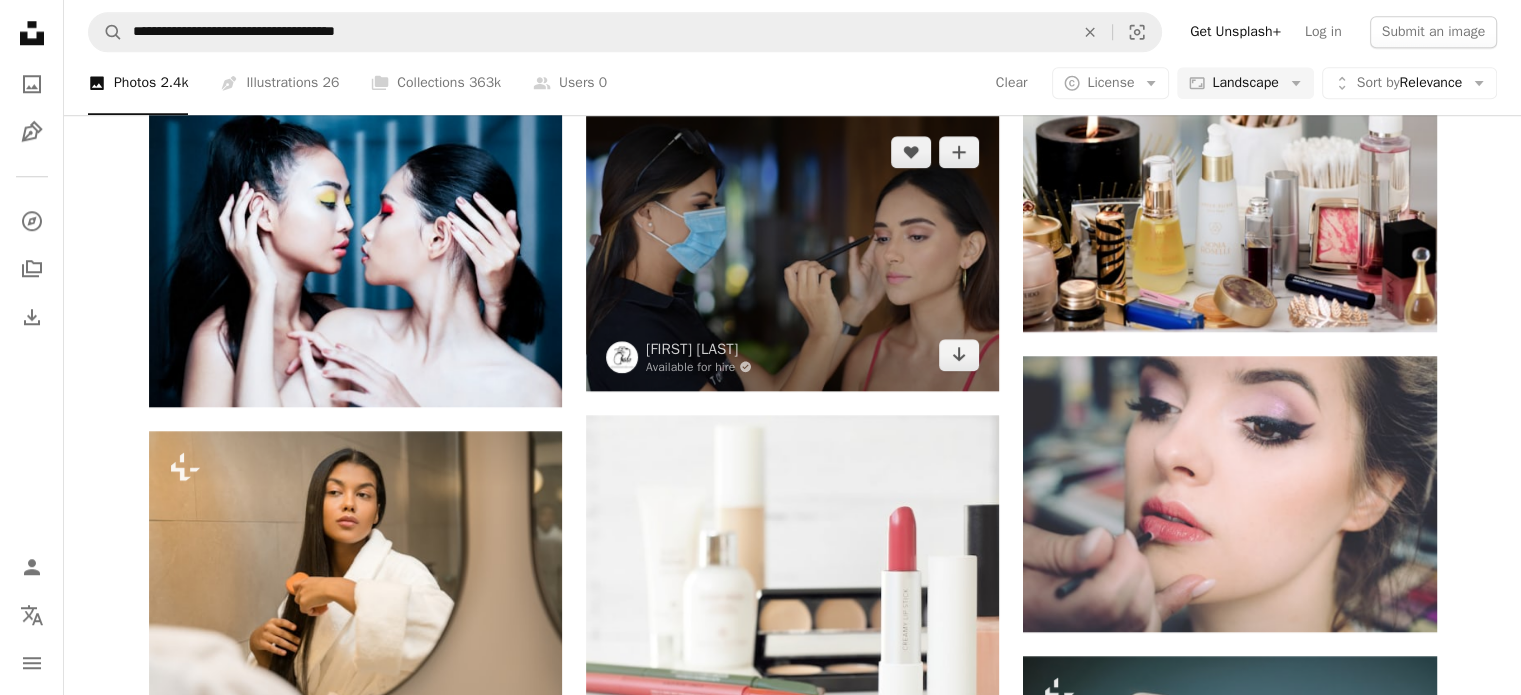 click at bounding box center [792, 253] 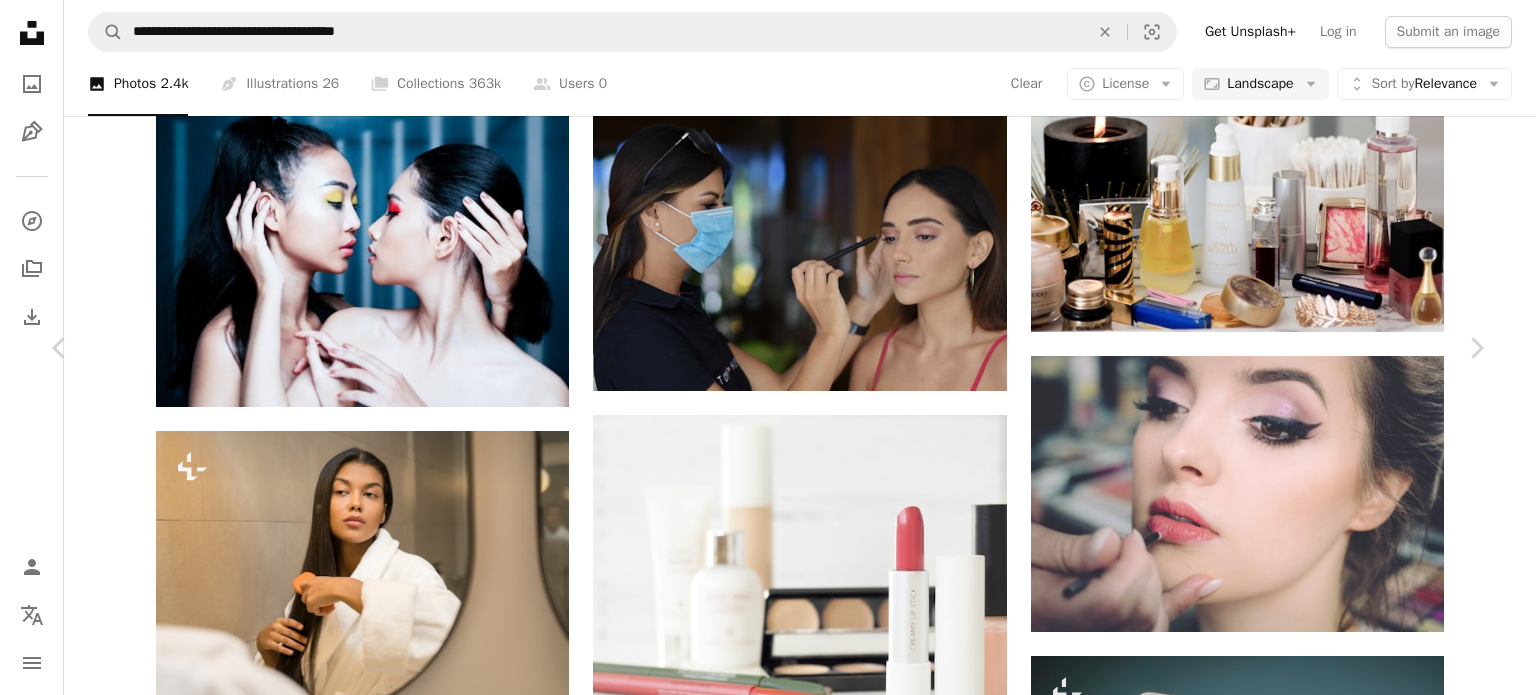 click on "An X shape Chevron left Chevron right [FIRST] [LAST] Available for hire A checkmark inside of a circle A heart A plus sign Edit image   Plus sign for Unsplash+ Download free Chevron down Zoom in Views 589,922 Downloads 5,722 Featured in Photos A forward-right arrow Share Info icon Info More Actions Calendar outlined Published on  [MONTH], [DAY], [YEAR] Camera NIKON CORPORATION, NIKON D7200 Safety Free to use under the  Unsplash License photo studio beautiful lady makeup artist beauty product makeup brush makeup brushes portrait human photo face photography Backgrounds Browse premium related images on iStock  |  Save 20% with code UNSPLASH20 View more on iStock  ↗ Related images A heart A plus sign [FIRST] [LAST] Available for hire A checkmark inside of a circle Arrow pointing down Plus sign for Unsplash+ A heart A plus sign Getty Images For  Unsplash+ A lock   Download Plus sign for Unsplash+ A heart A plus sign [FIRST] [LAST] For  Unsplash+ A lock   Download A heart A plus sign [LAST] [LAST] Arrow pointing down" at bounding box center [768, 6029] 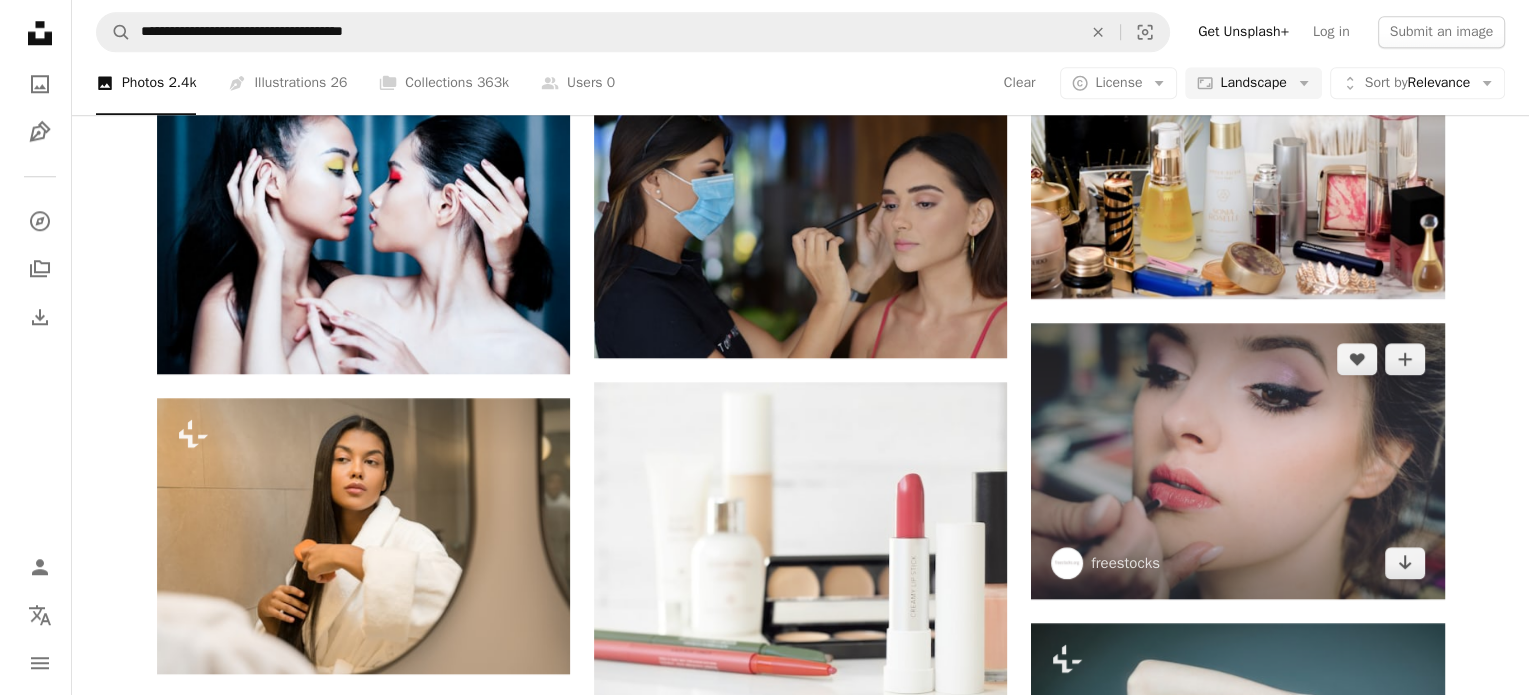 scroll, scrollTop: 2000, scrollLeft: 0, axis: vertical 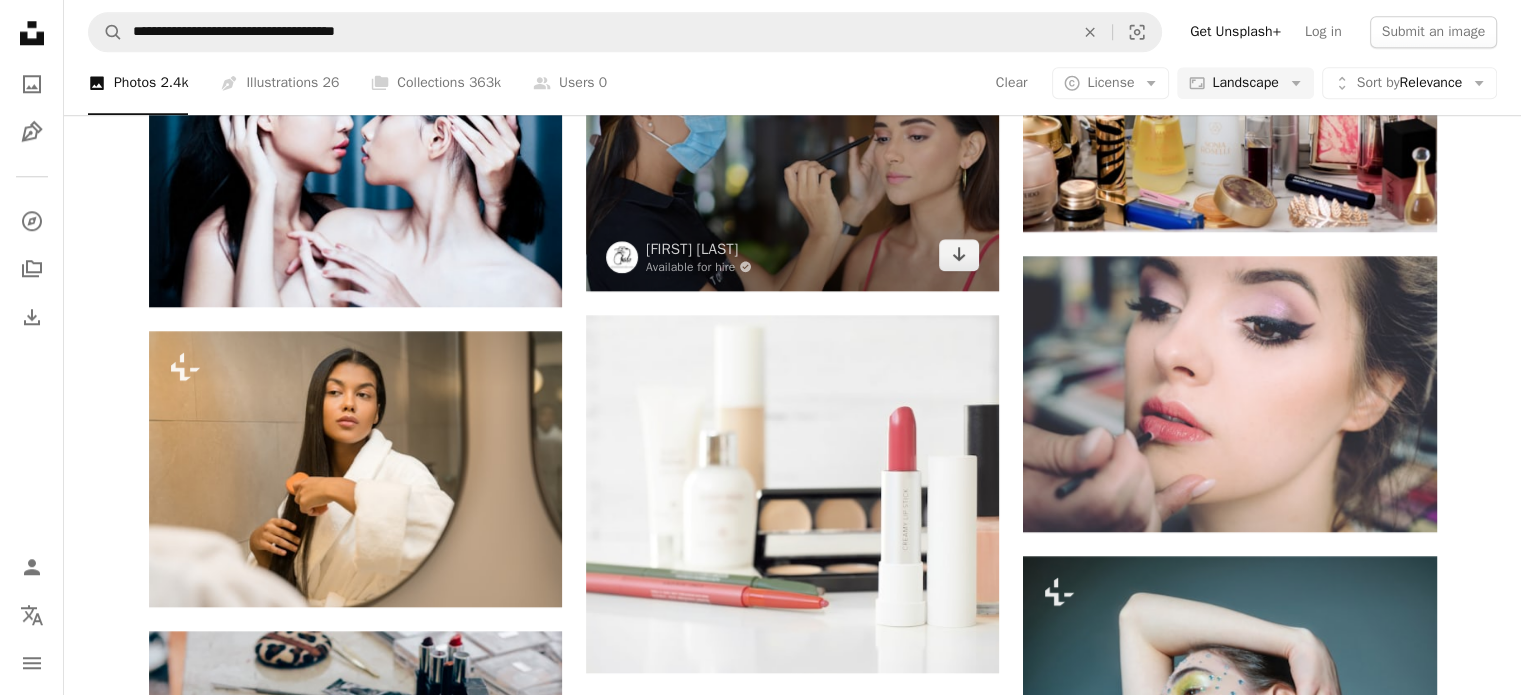 drag, startPoint x: 822, startPoint y: 199, endPoint x: 827, endPoint y: 211, distance: 13 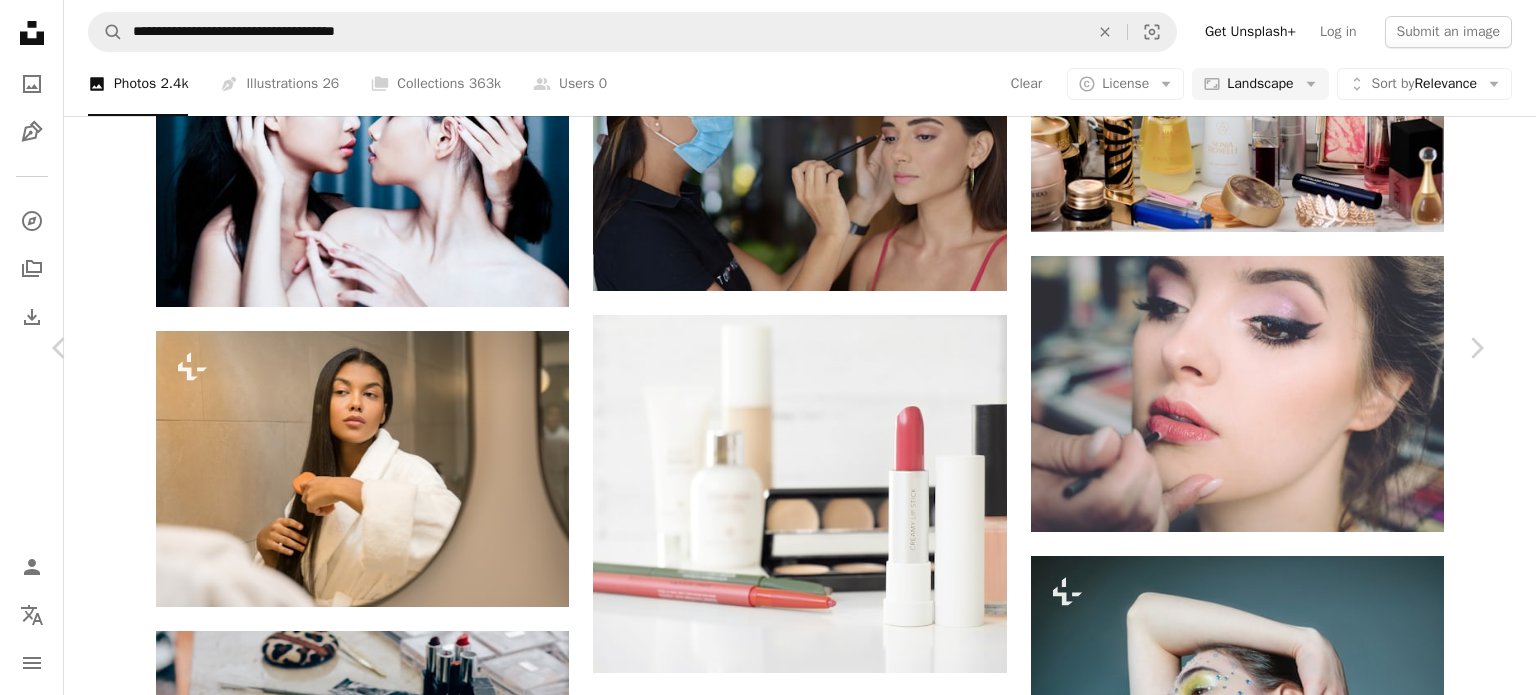 scroll, scrollTop: 608, scrollLeft: 0, axis: vertical 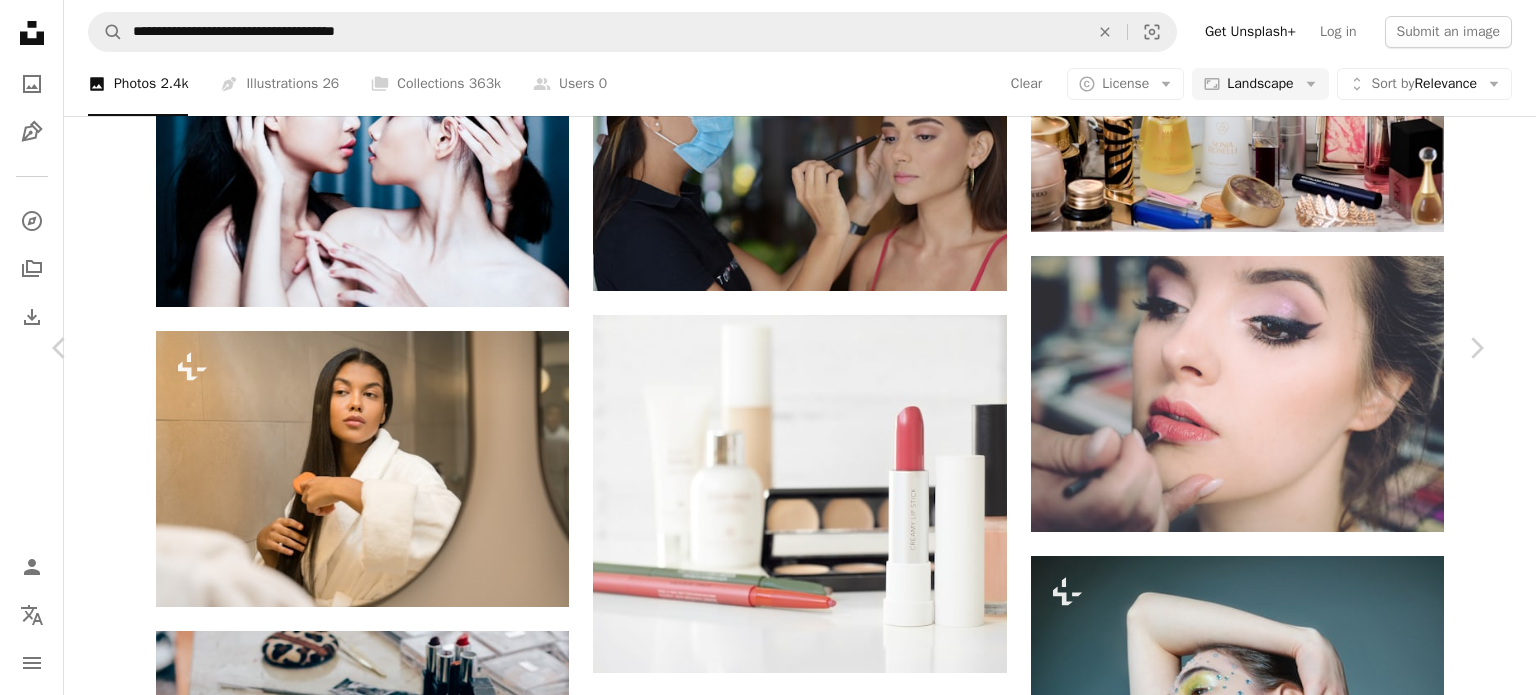 click on "An X shape Chevron left Chevron right [FIRST] [LAST] Available for hire A checkmark inside of a circle A heart A plus sign Edit image   Plus sign for Unsplash+ Download free Chevron down Zoom in Views 589,922 Downloads 5,722 Featured in Photos A forward-right arrow Share Info icon Info More Actions Calendar outlined Published on  [MONTH], [DAY], [YEAR] Camera NIKON CORPORATION, NIKON D7200 Safety Free to use under the  Unsplash License photo studio beautiful lady makeup artist beauty product makeup brush makeup brushes portrait human photo face photography Backgrounds Browse premium related images on iStock  |  Save 20% with code UNSPLASH20 View more on iStock  ↗ Related images A heart A plus sign [FIRST] [LAST] Available for hire A checkmark inside of a circle Arrow pointing down Plus sign for Unsplash+ A heart A plus sign Getty Images For  Unsplash+ A lock   Download Plus sign for Unsplash+ A heart A plus sign [FIRST] [LAST] For  Unsplash+ A lock   Download A heart A plus sign [LAST] [LAST] Arrow pointing down" at bounding box center (768, 5929) 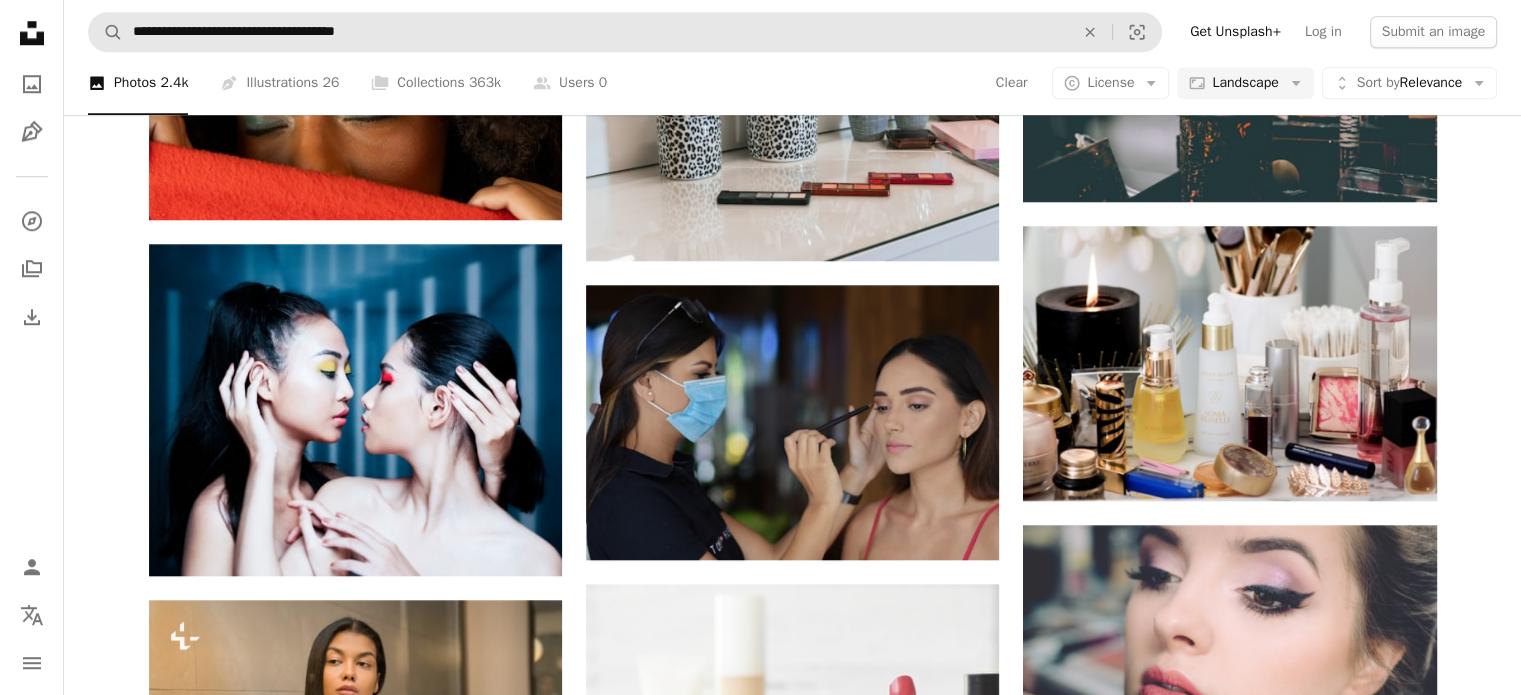 scroll, scrollTop: 1500, scrollLeft: 0, axis: vertical 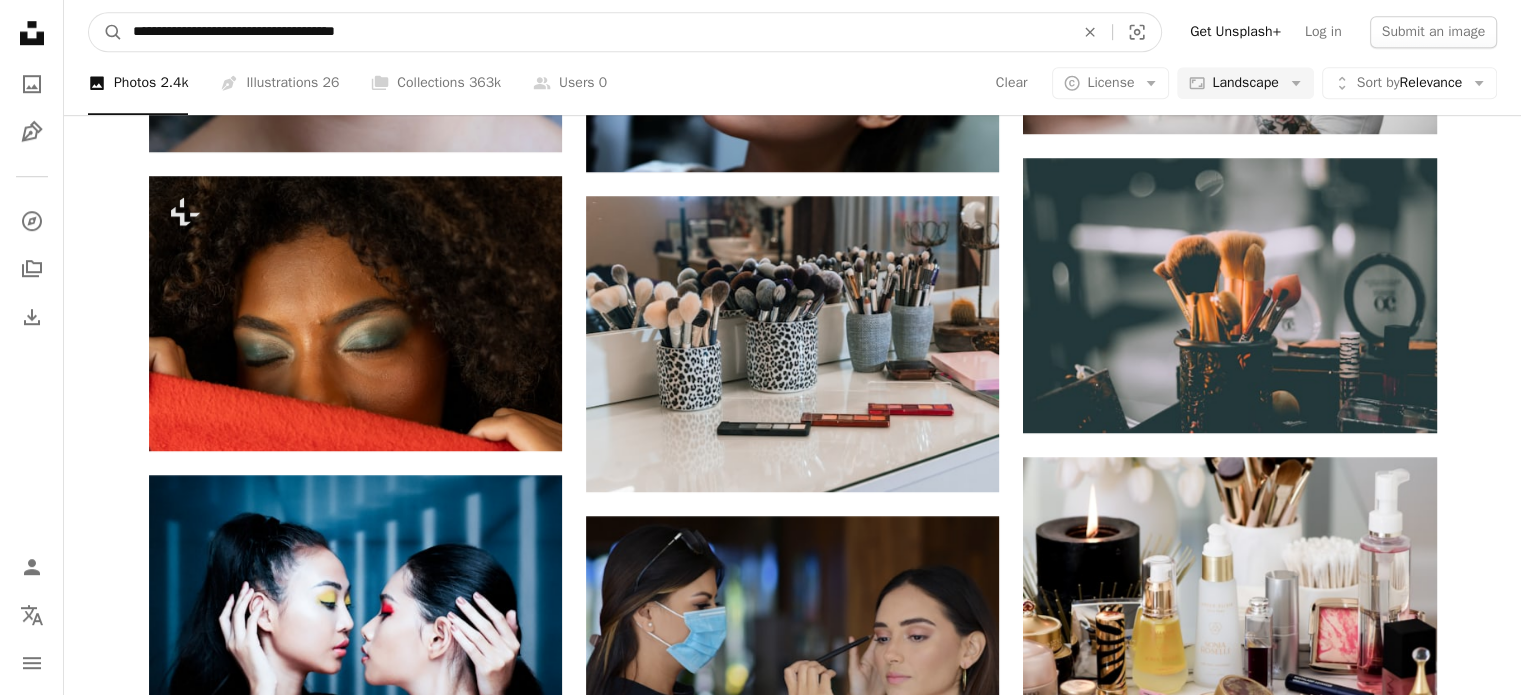 click on "**********" at bounding box center [595, 32] 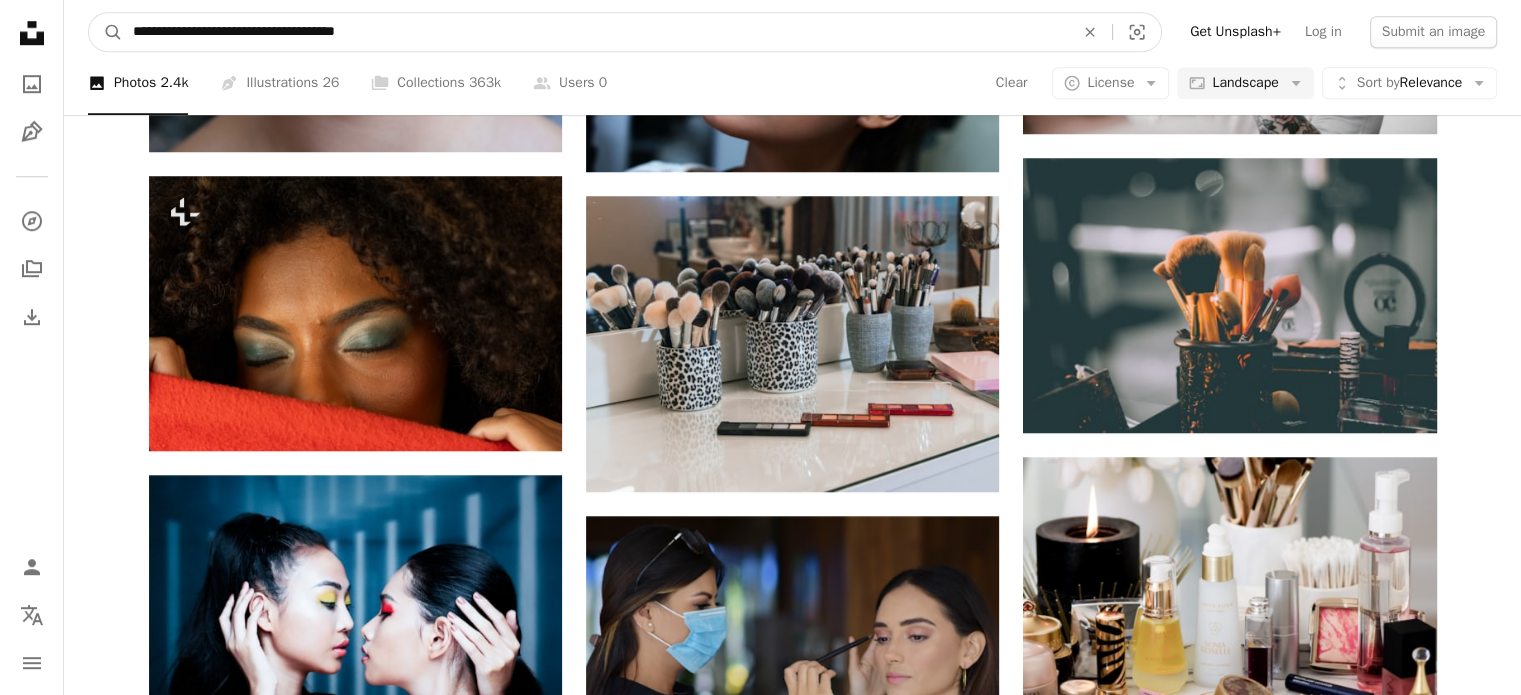 click on "**********" at bounding box center (595, 32) 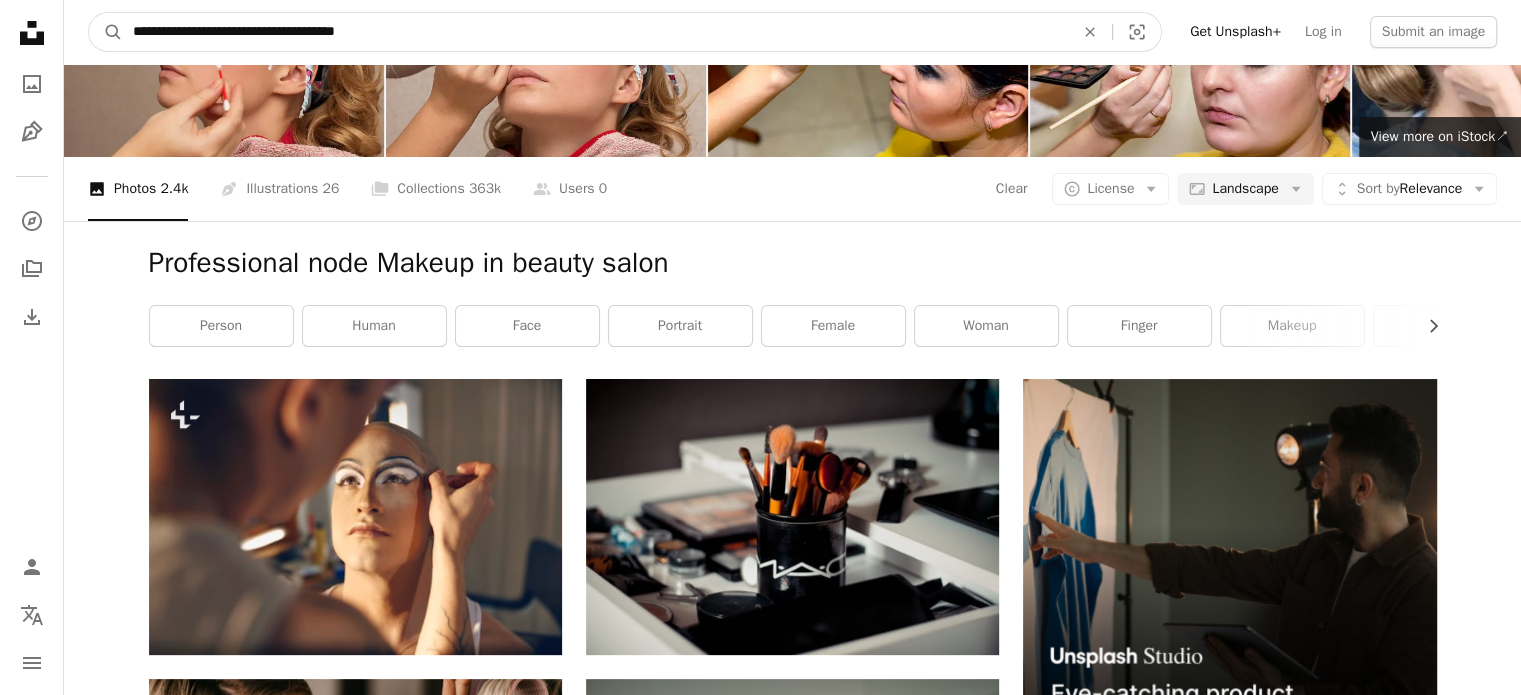 scroll, scrollTop: 200, scrollLeft: 0, axis: vertical 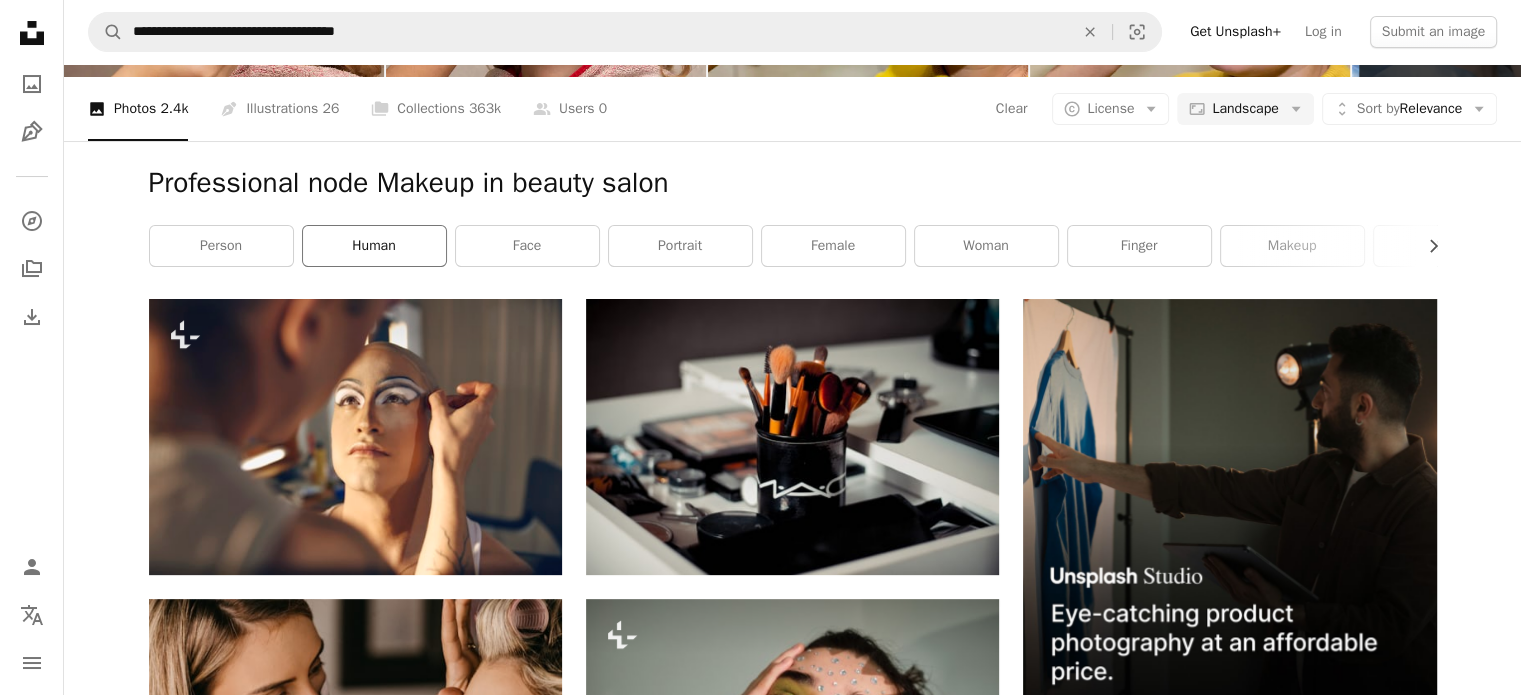 click on "human" at bounding box center [374, 246] 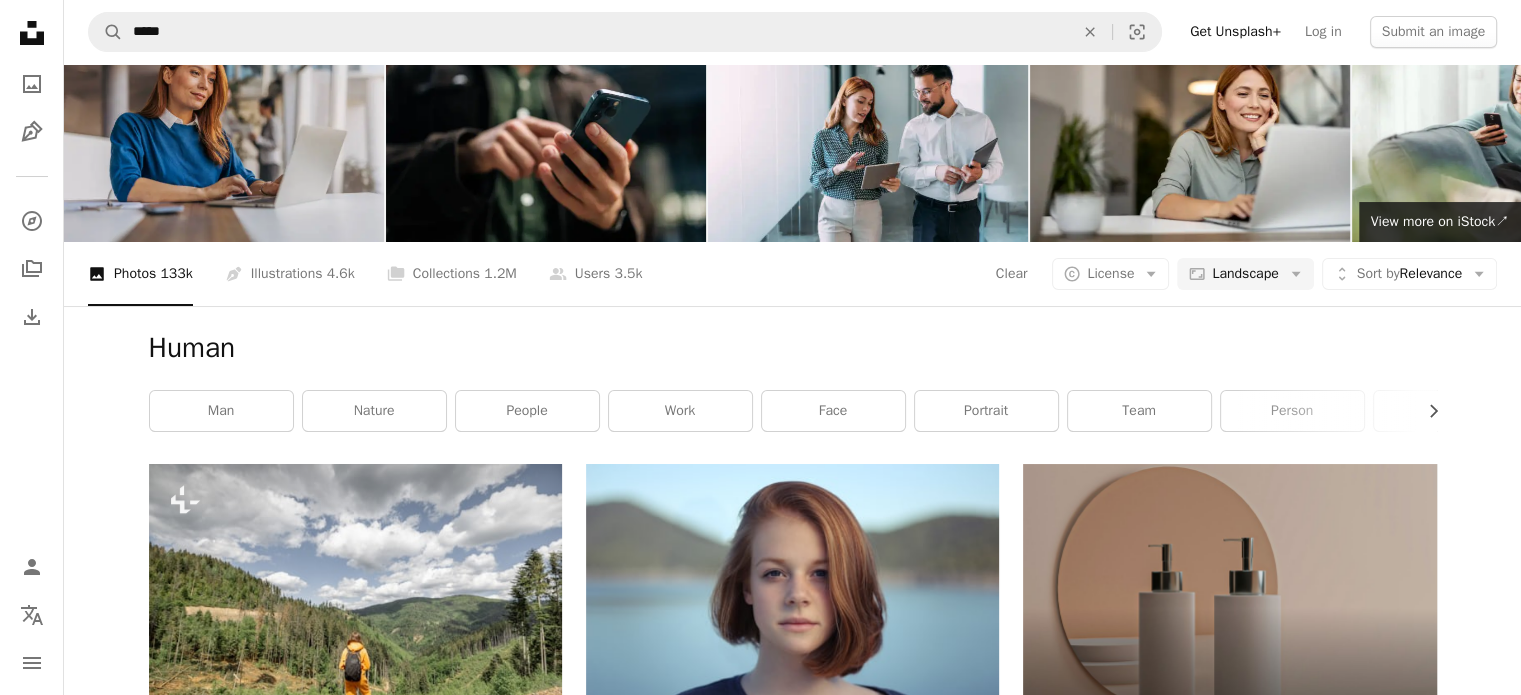 scroll, scrollTop: 0, scrollLeft: 0, axis: both 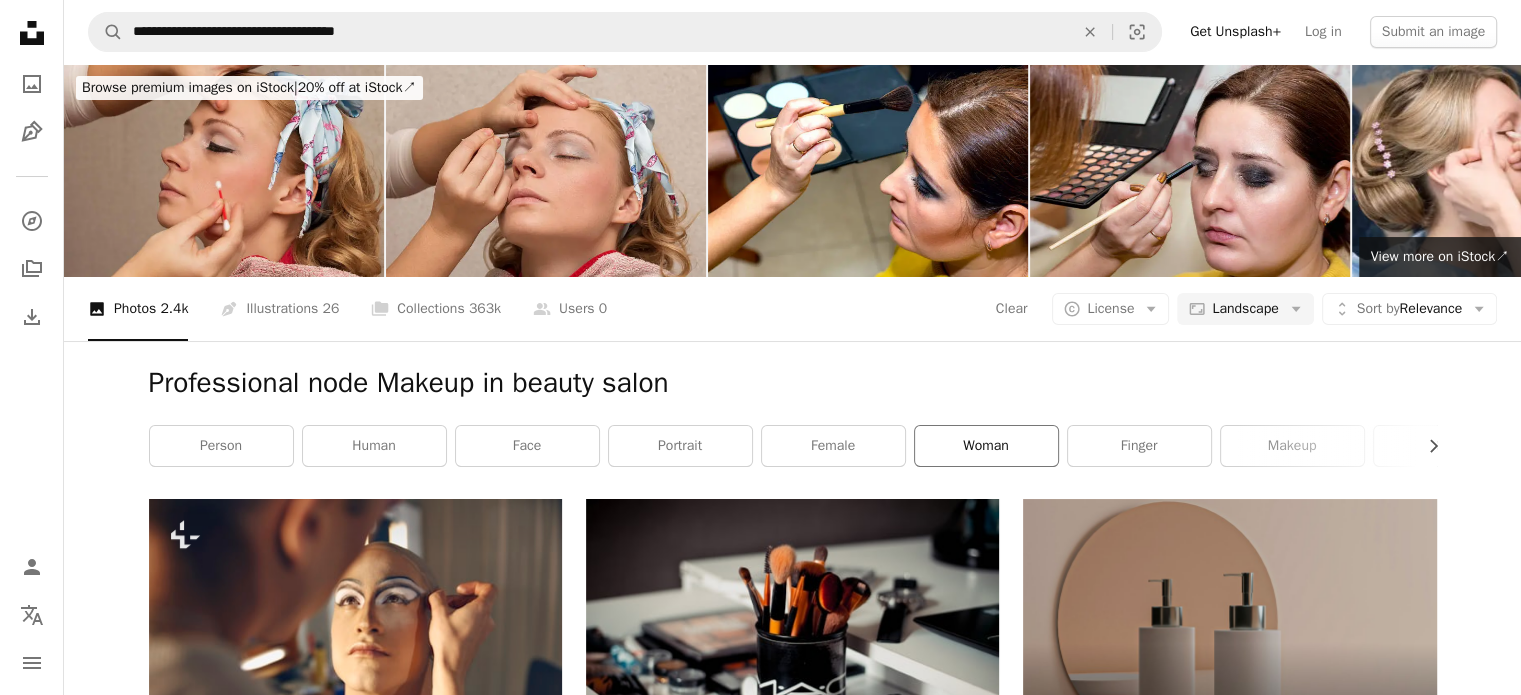 click on "woman" at bounding box center (986, 446) 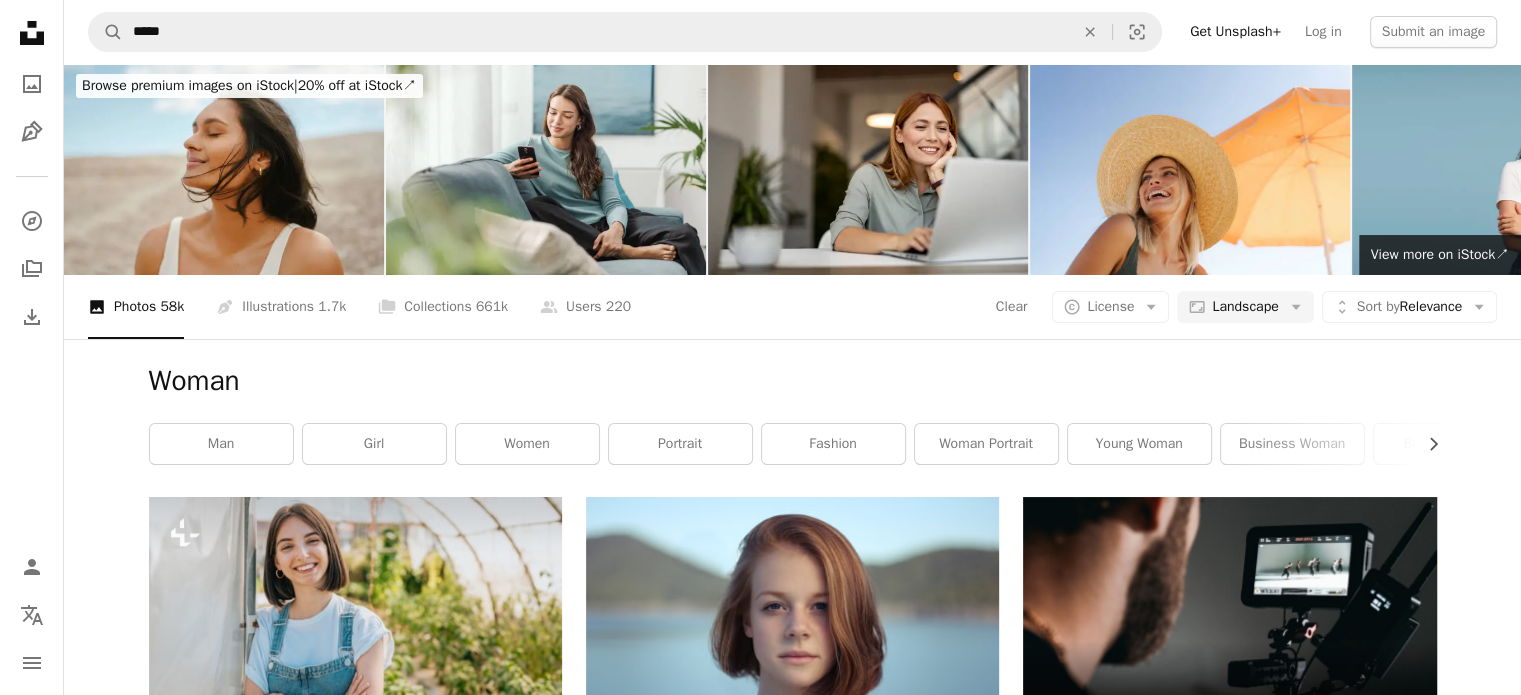 scroll, scrollTop: 0, scrollLeft: 0, axis: both 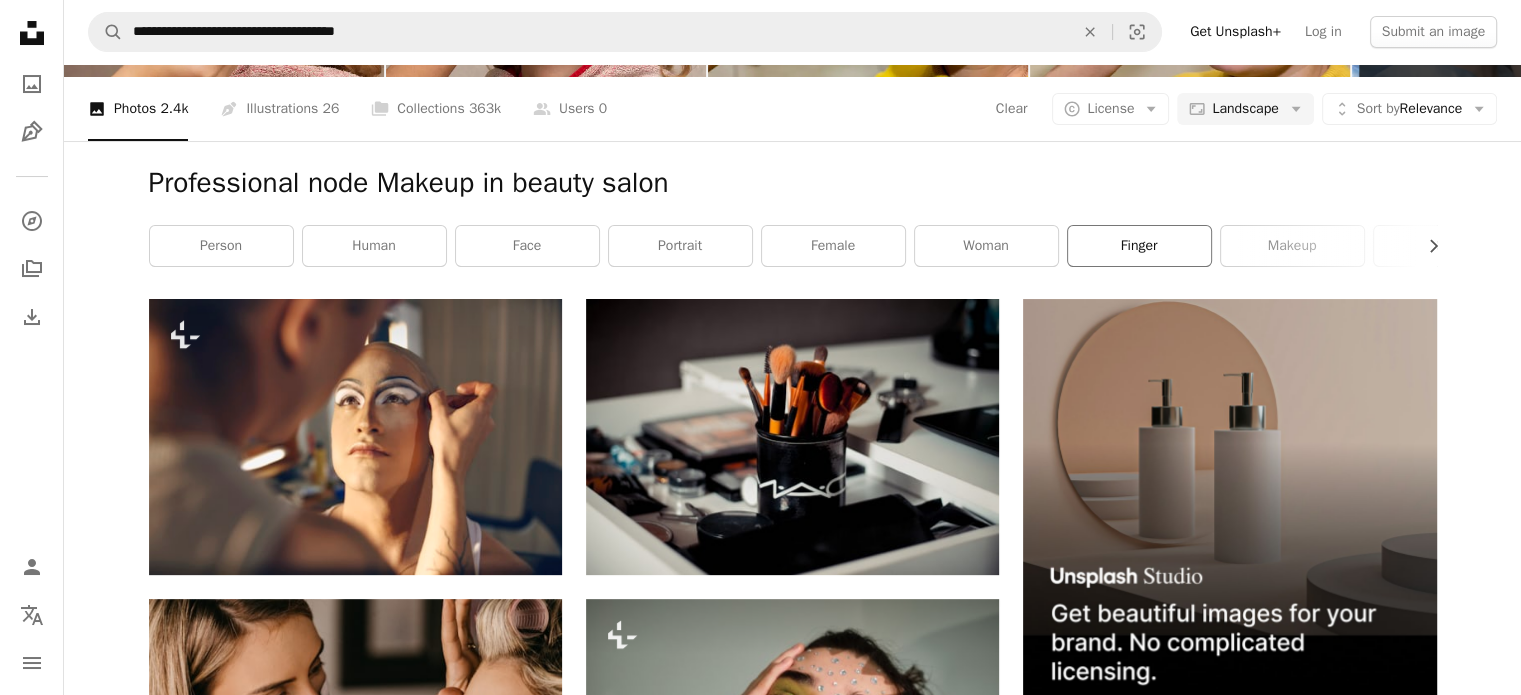 click on "finger" at bounding box center (1139, 246) 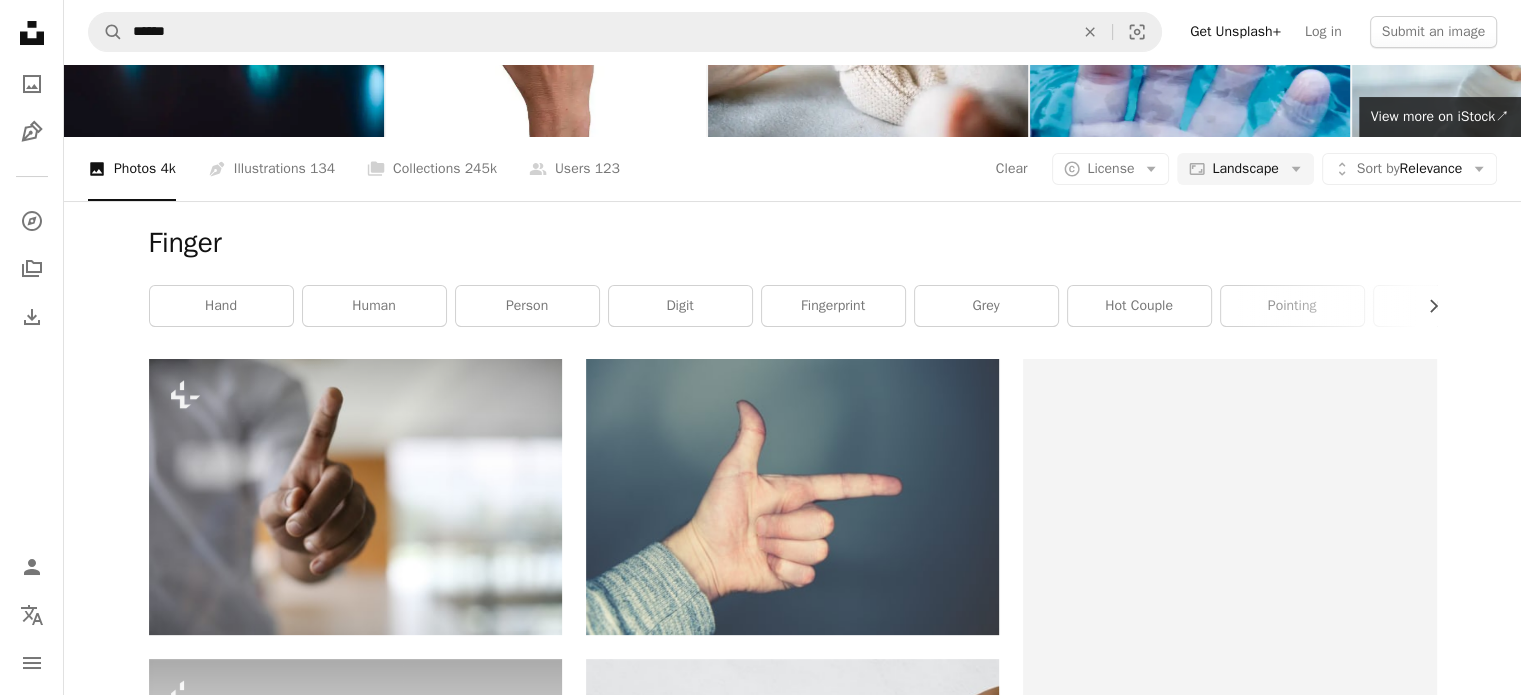 scroll, scrollTop: 300, scrollLeft: 0, axis: vertical 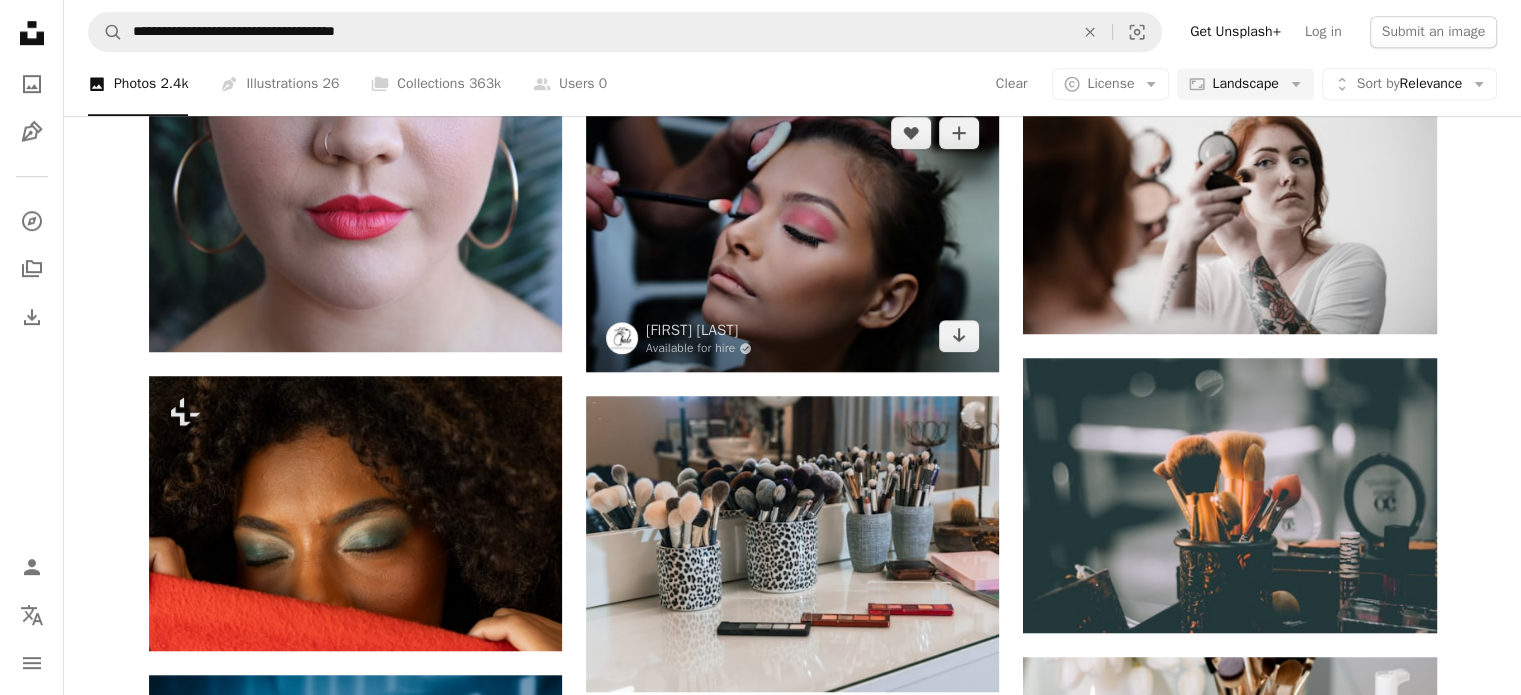 click at bounding box center [792, 234] 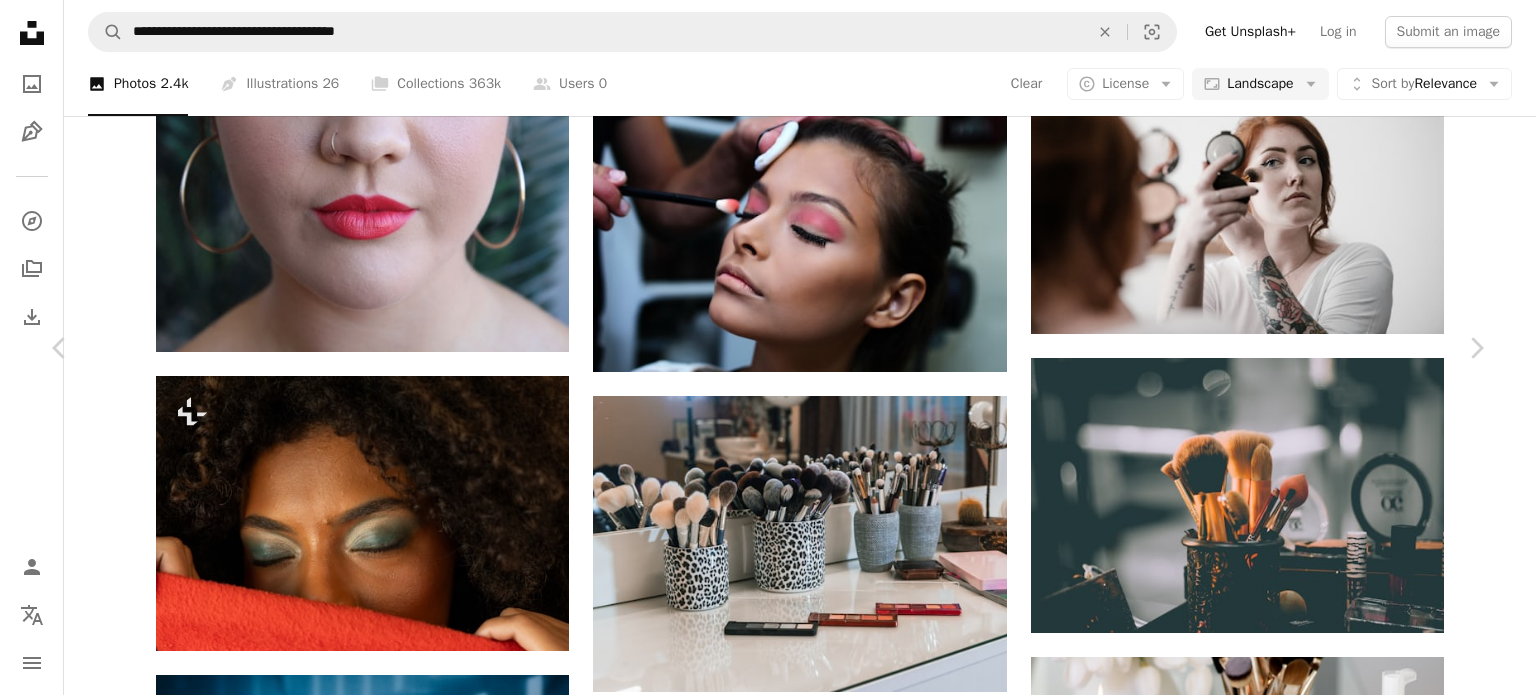 click on "An X shape Chevron left Chevron right [FIRST] [LAST] Available for hire A checkmark inside of a circle A heart A plus sign Edit image   Plus sign for Unsplash+ Download free Chevron down Zoom in Views 2,071,382 Downloads 17,767 Featured in Photos ,  Business & Work ,  Fashion & Beauty A forward-right arrow Share Info icon Info More Actions Calendar outlined Published on  [MONTH], [DAY], [YEAR] Camera NIKON CORPORATION, NIKON D7200 Safety Free to use under the  Unsplash License business fashion fashion model style salon colors faces model girl fashion show brush makeup products makeup artist makeup brush brushes portrait human photo face female photography Free stock photos Browse premium related images on iStock  |  Save 20% with code UNSPLASH20 View more on iStock  ↗ Related images A heart A plus sign [FIRST] [LAST] Arrow pointing down A heart A plus sign [FIRST] [LAST] Available for hire A checkmark inside of a circle Arrow pointing down A heart A plus sign [FIRST] [LAST] Available for hire A heart A heart" at bounding box center (768, 7578) 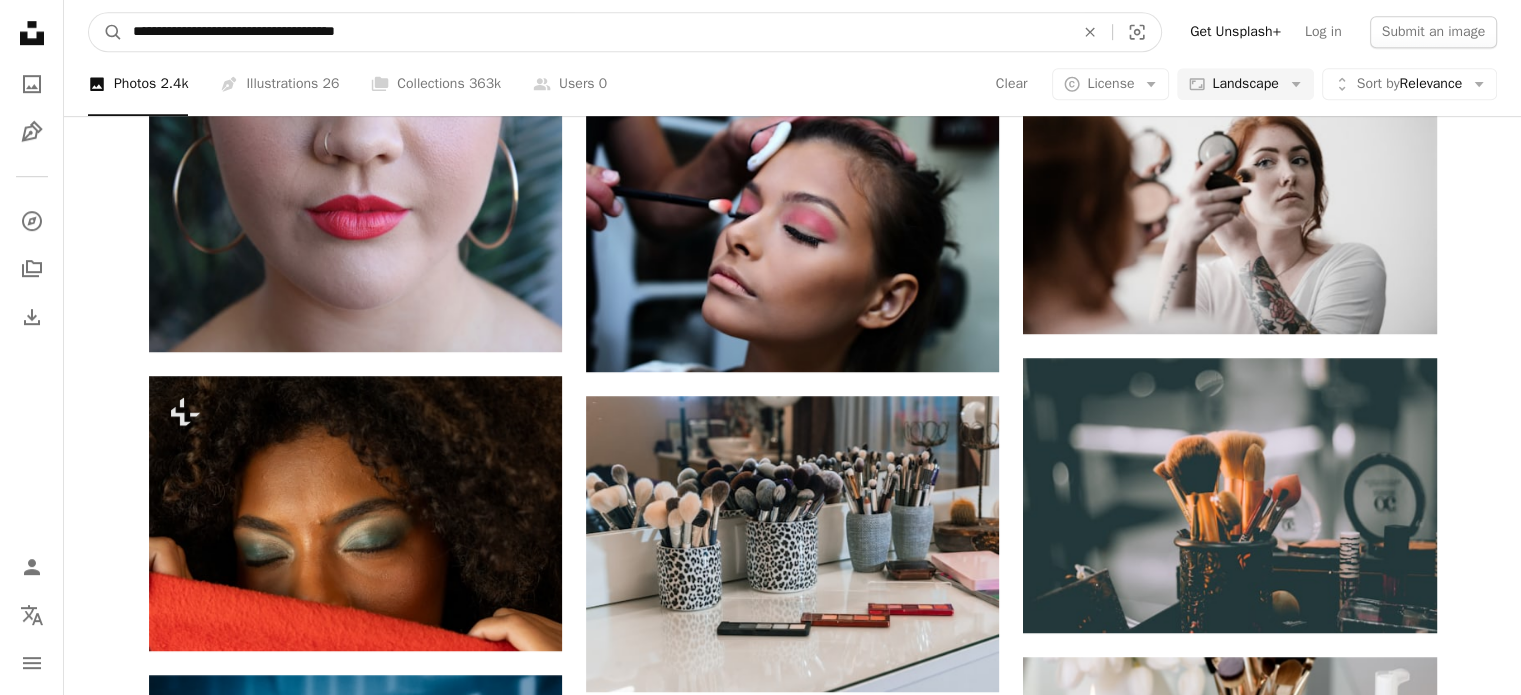 click on "**********" at bounding box center [595, 32] 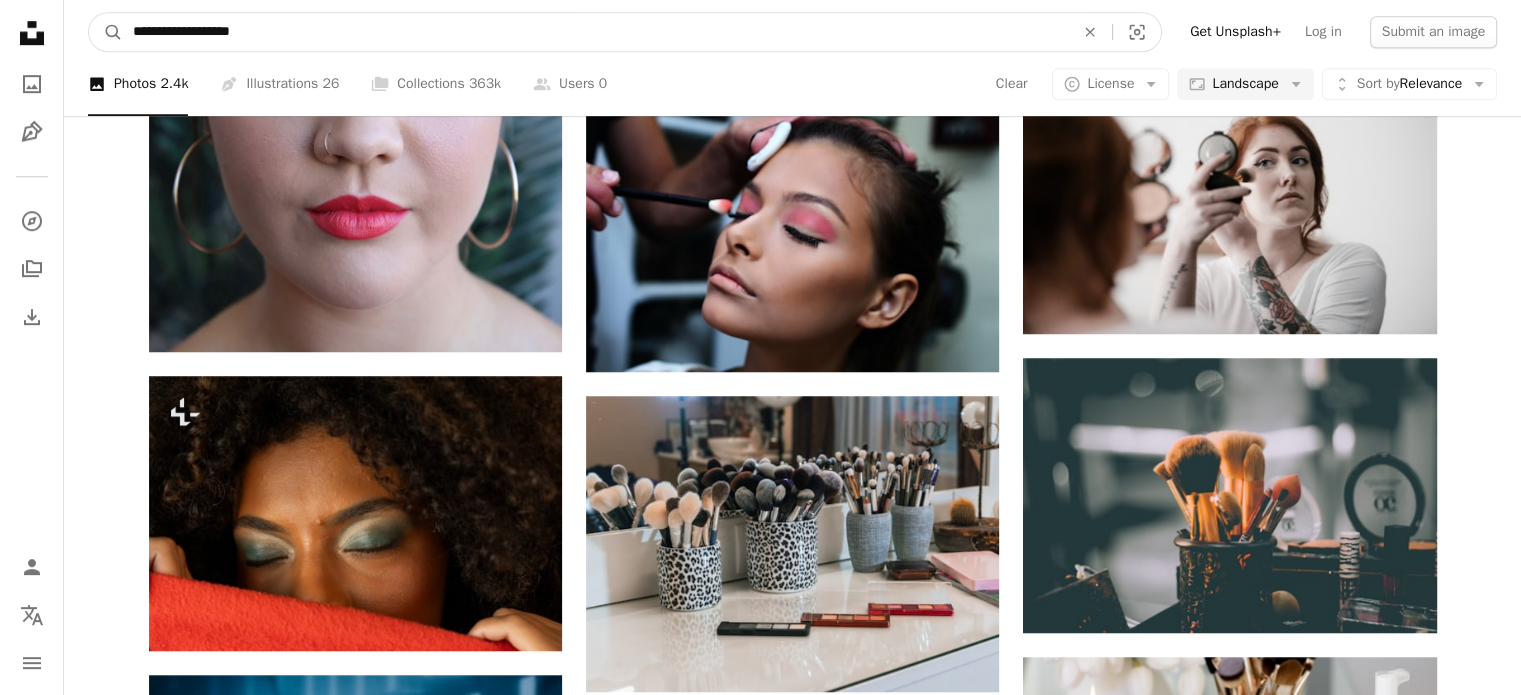 click on "A magnifying glass" at bounding box center (106, 32) 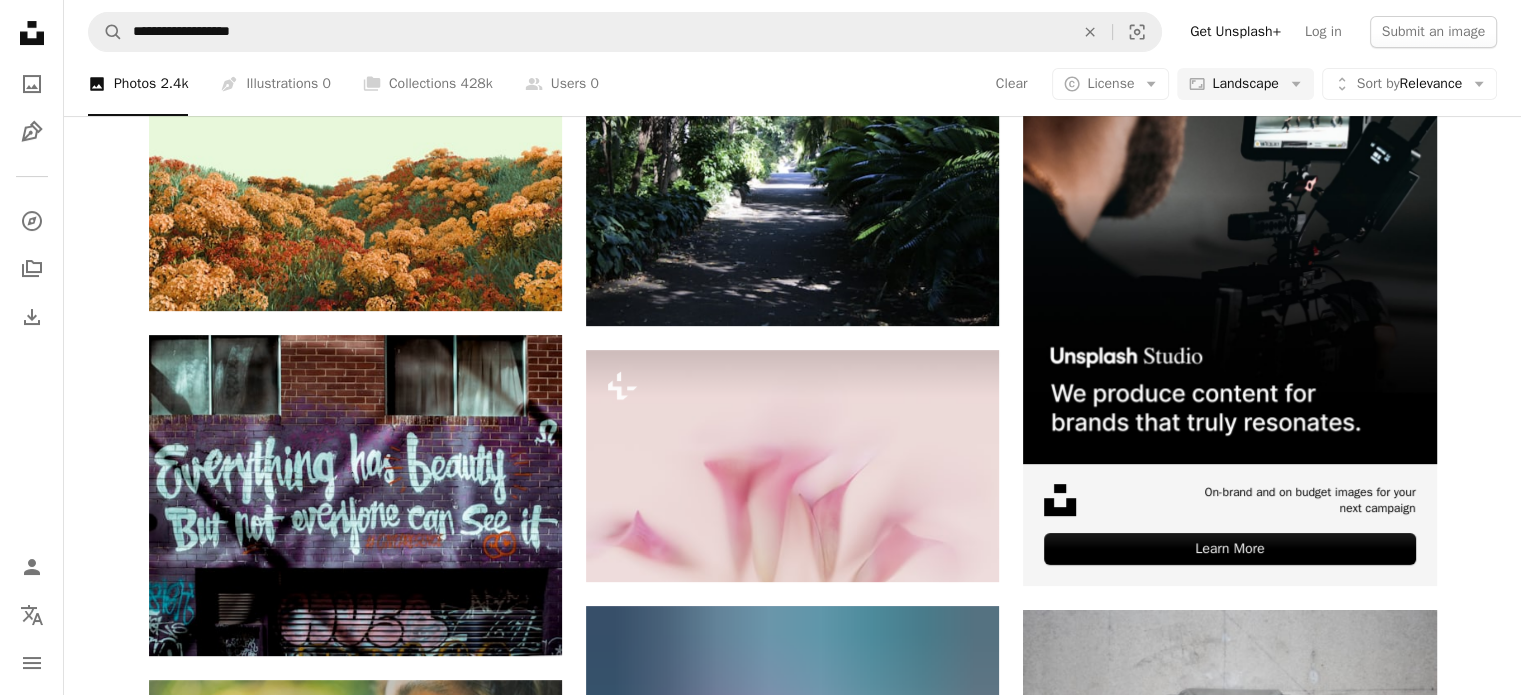 scroll, scrollTop: 400, scrollLeft: 0, axis: vertical 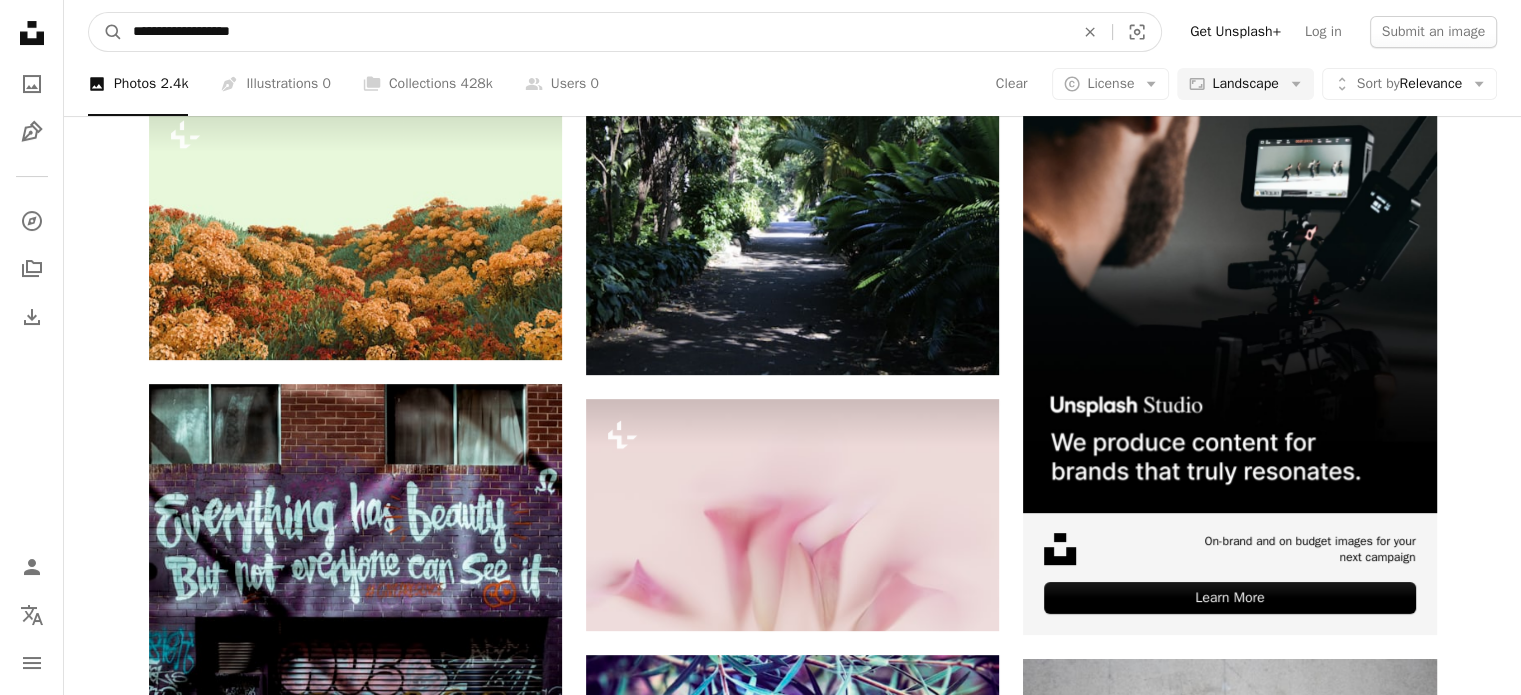 click on "**********" at bounding box center (595, 32) 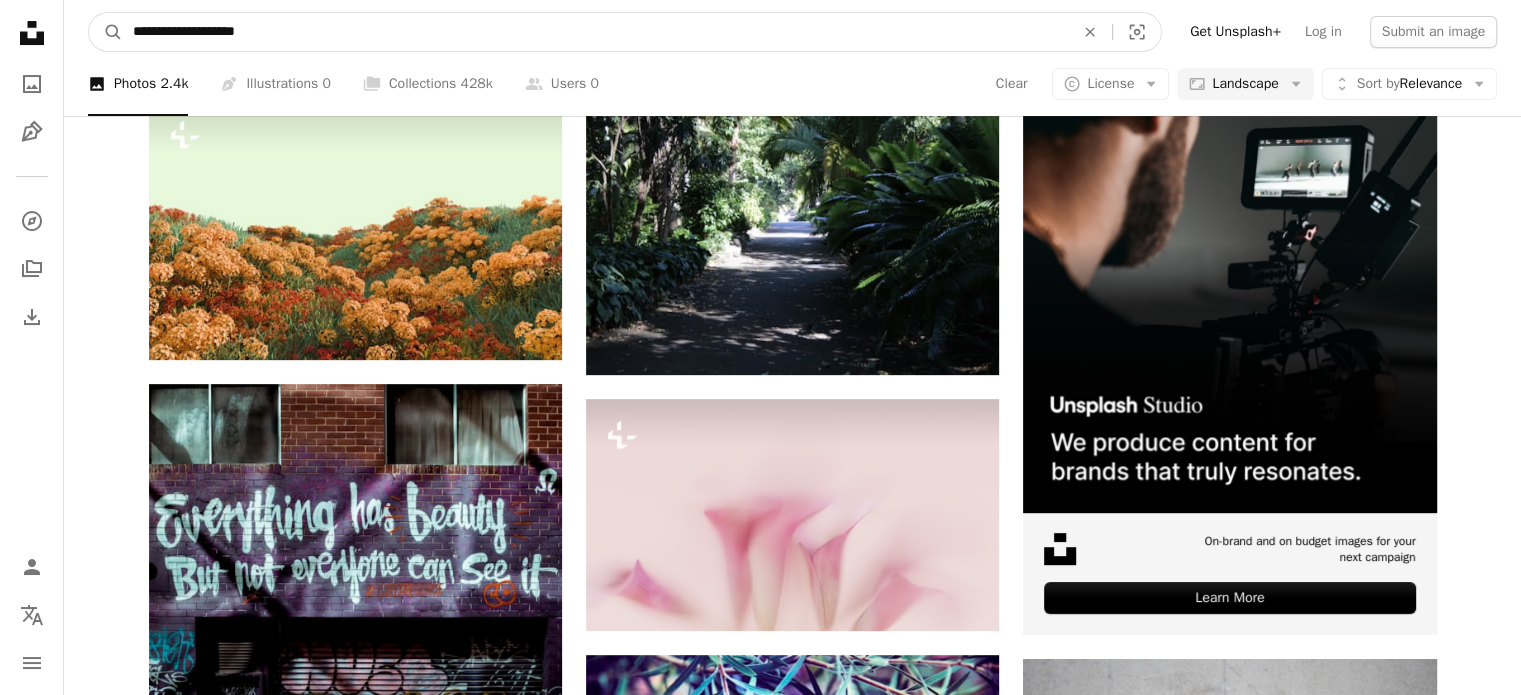 paste on "**********" 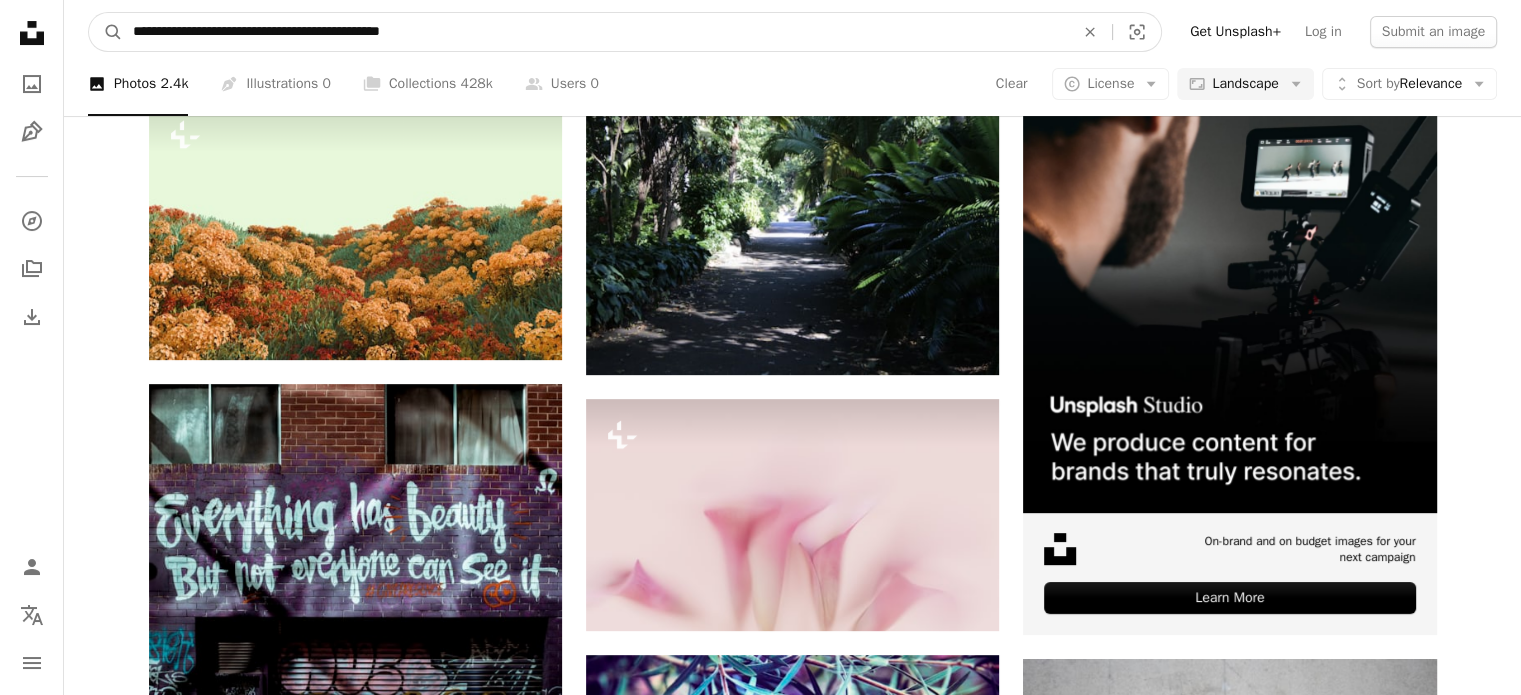 click on "**********" at bounding box center (595, 32) 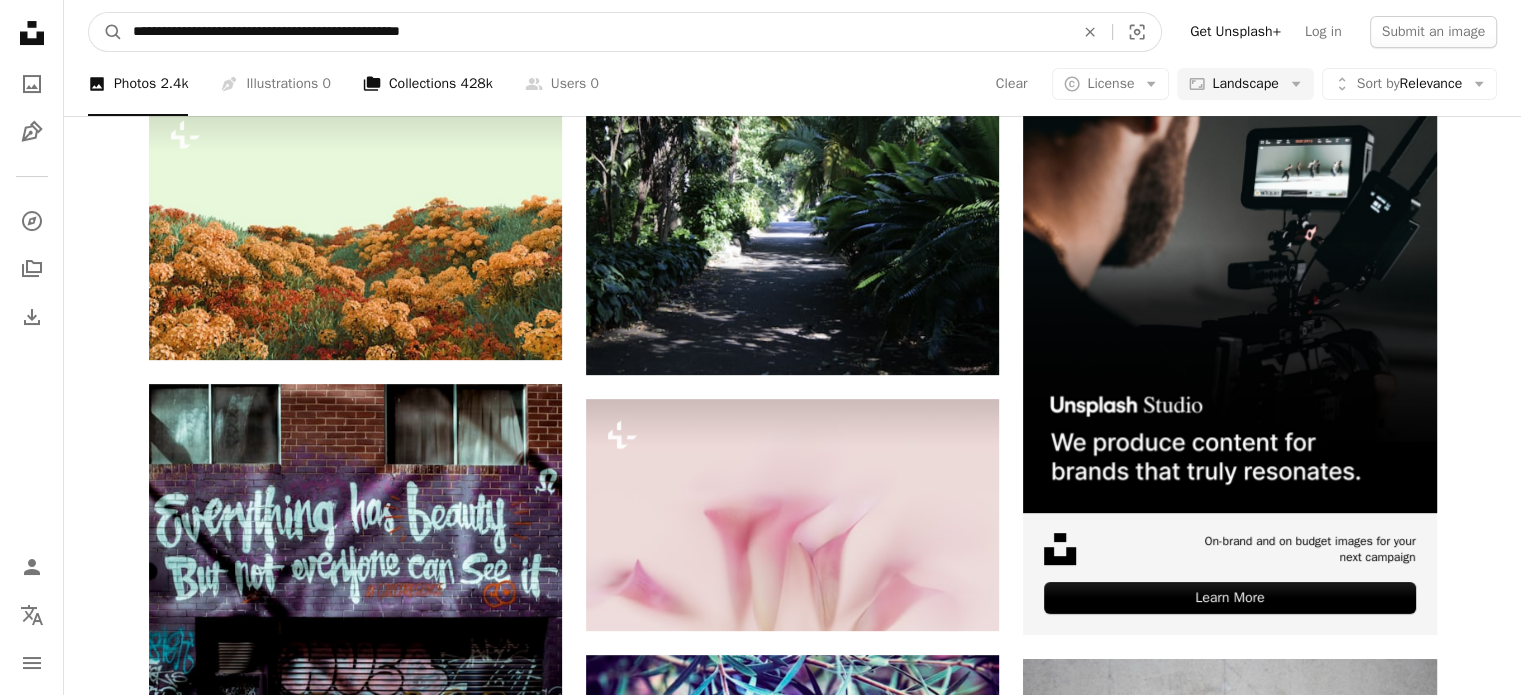 type on "**********" 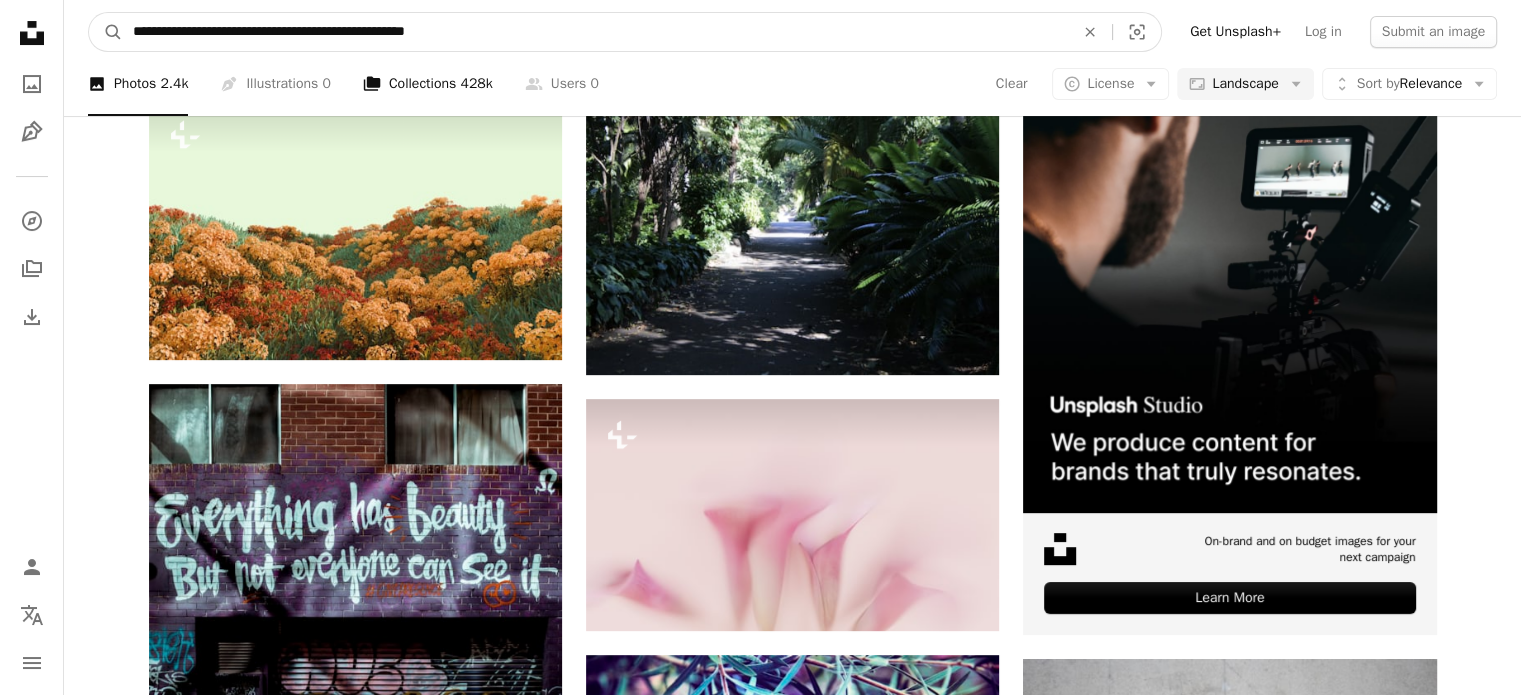 click on "A magnifying glass" at bounding box center (106, 32) 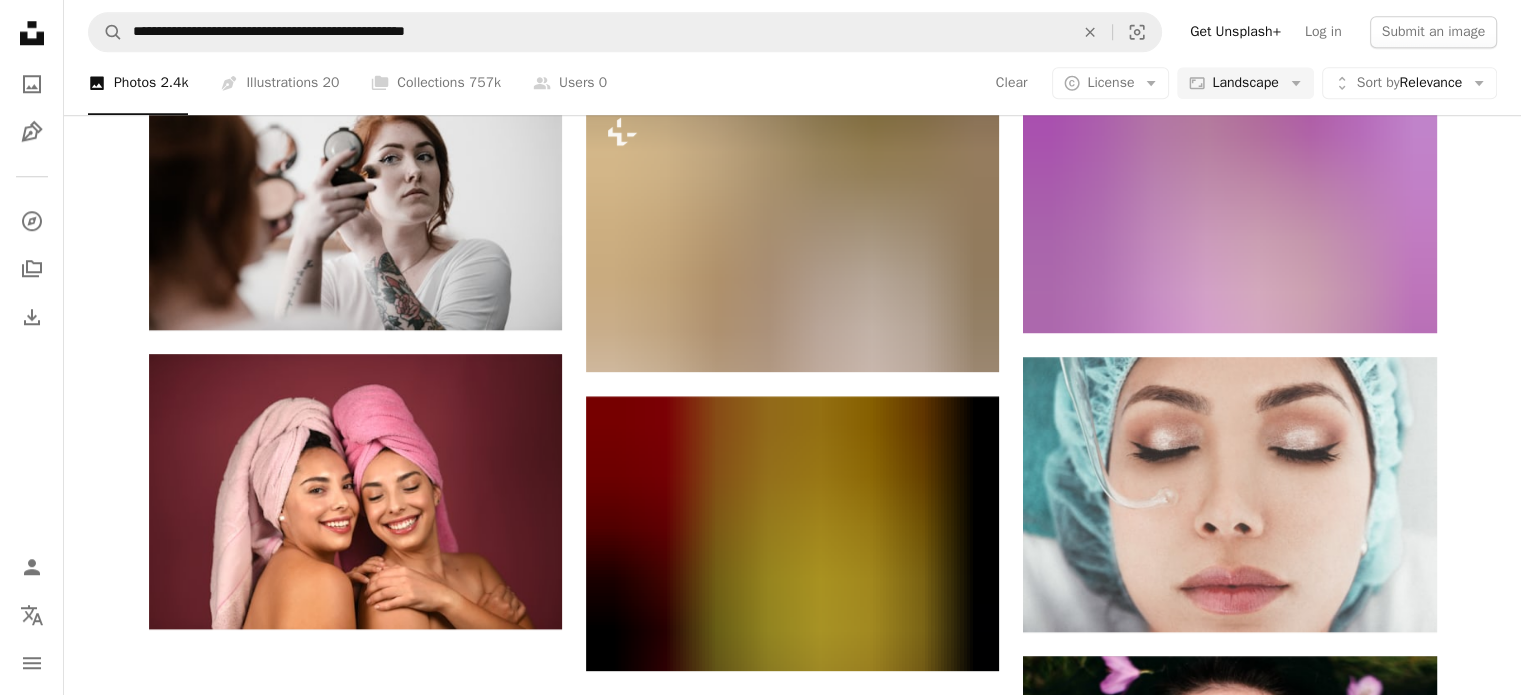 scroll, scrollTop: 1900, scrollLeft: 0, axis: vertical 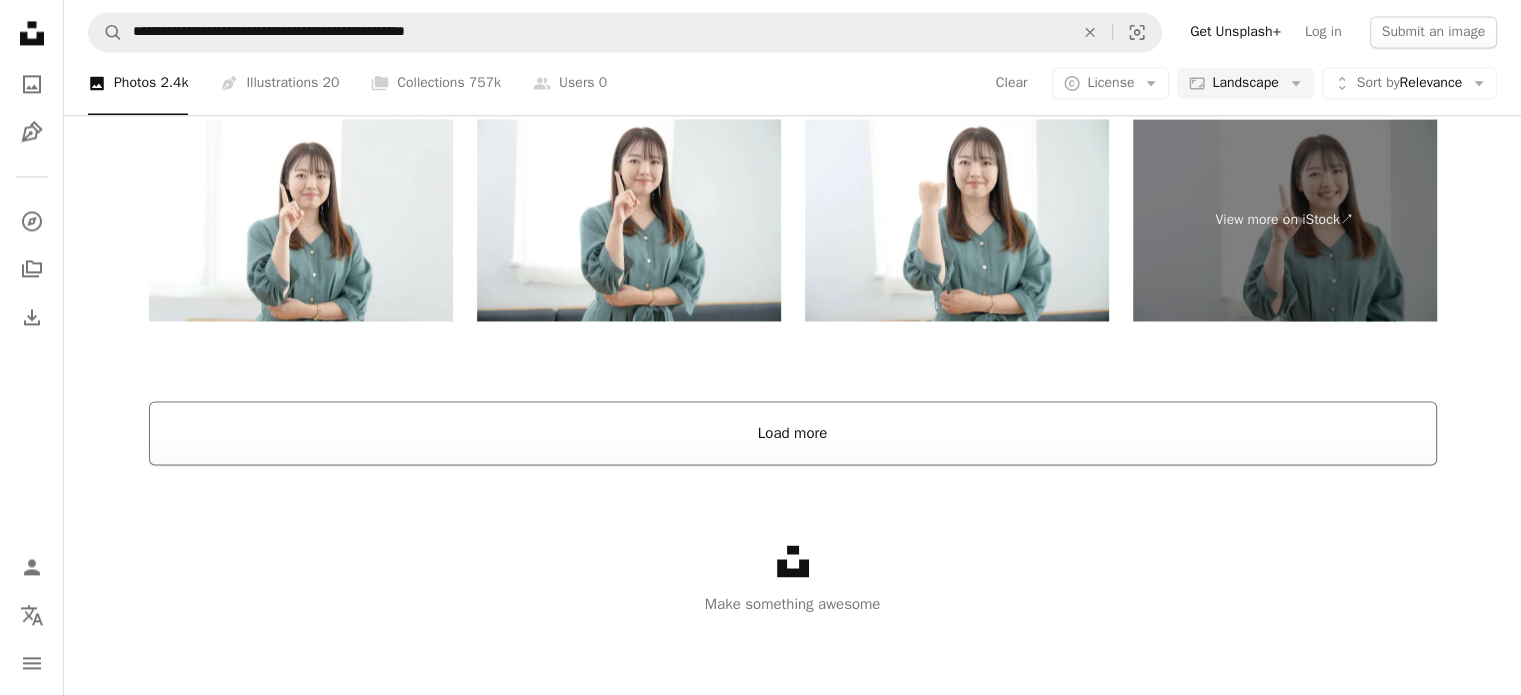 click on "Load more" at bounding box center [793, 433] 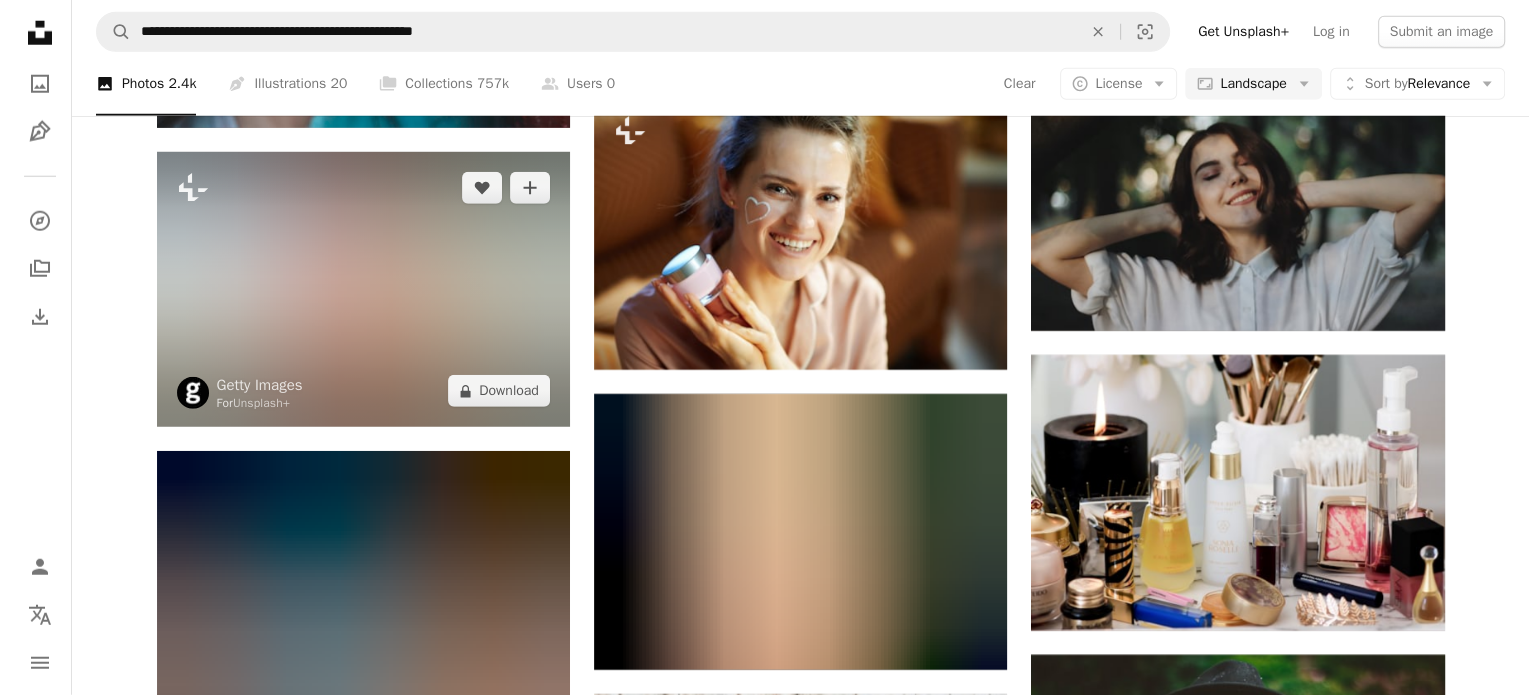 scroll, scrollTop: 5564, scrollLeft: 0, axis: vertical 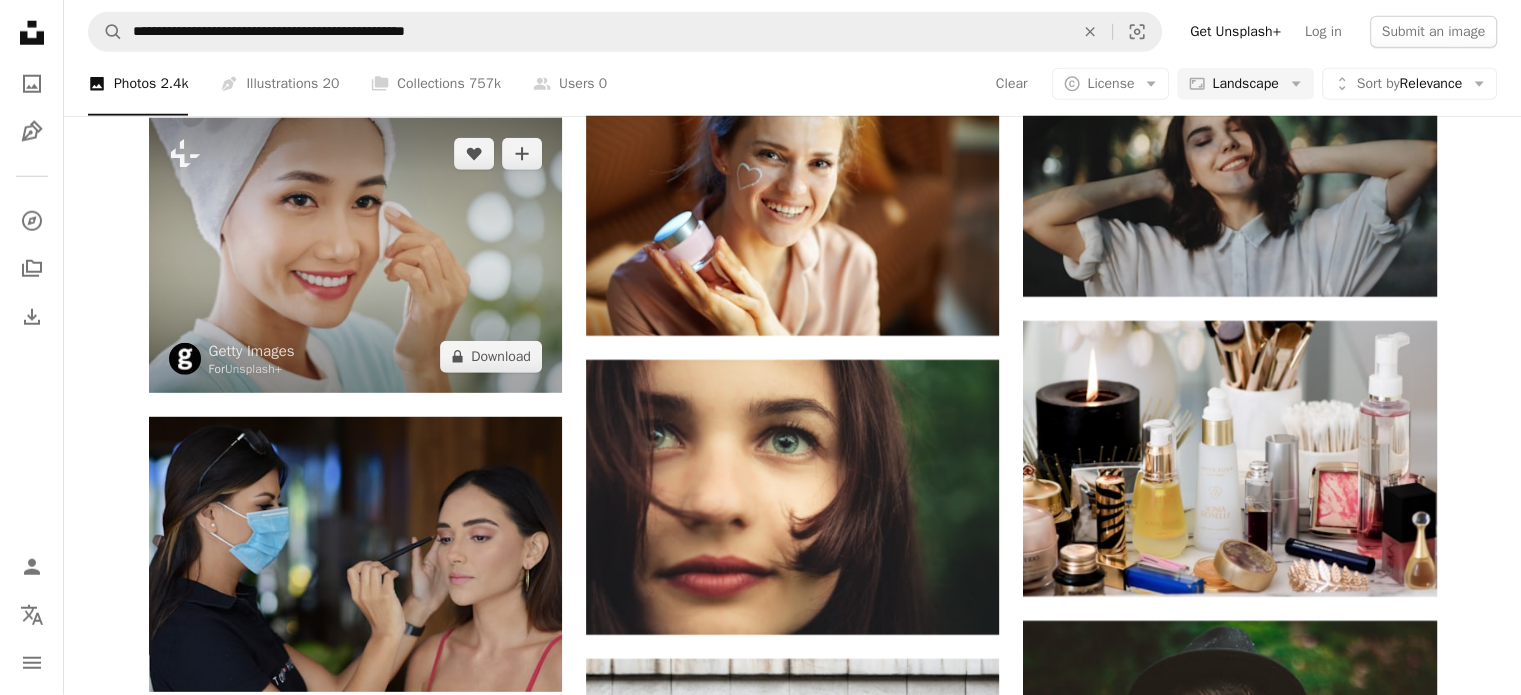 click at bounding box center (355, 255) 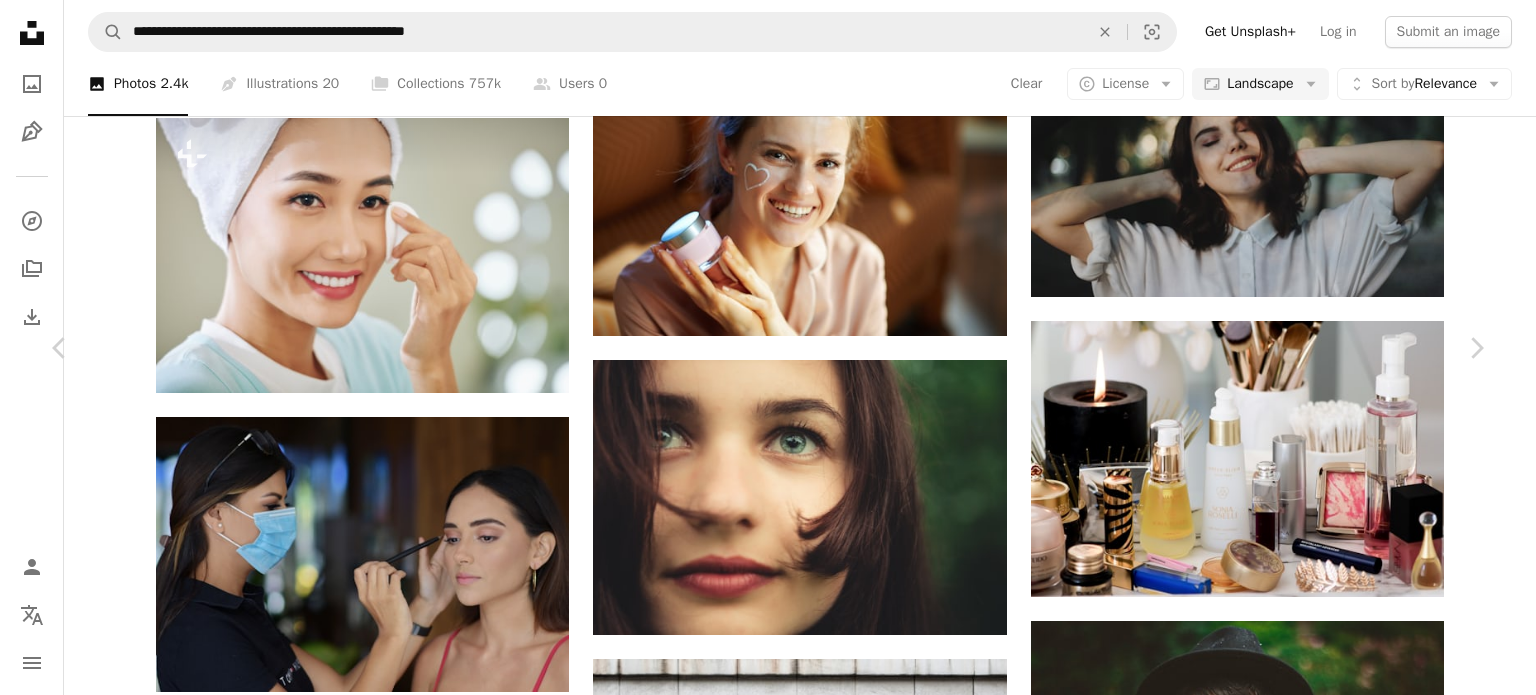 scroll, scrollTop: 700, scrollLeft: 0, axis: vertical 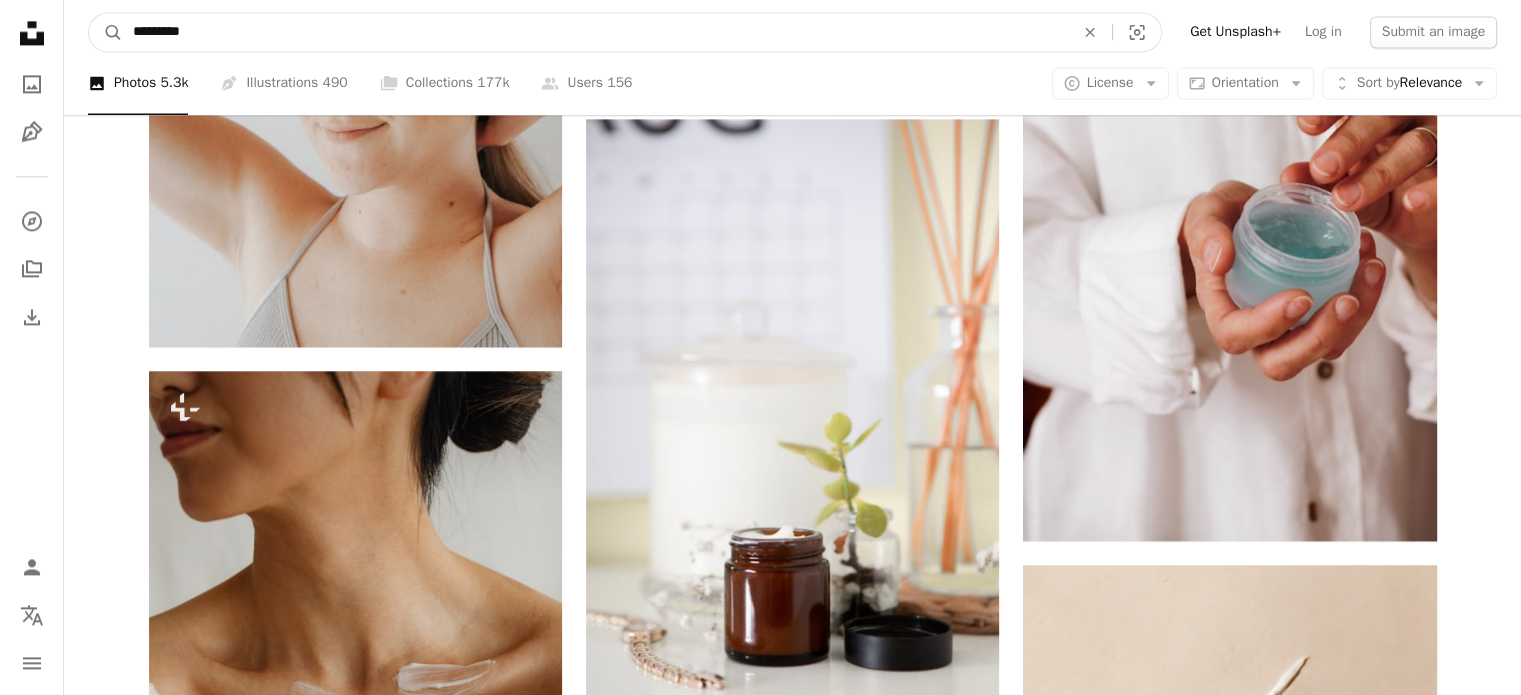 click on "*********" at bounding box center [595, 32] 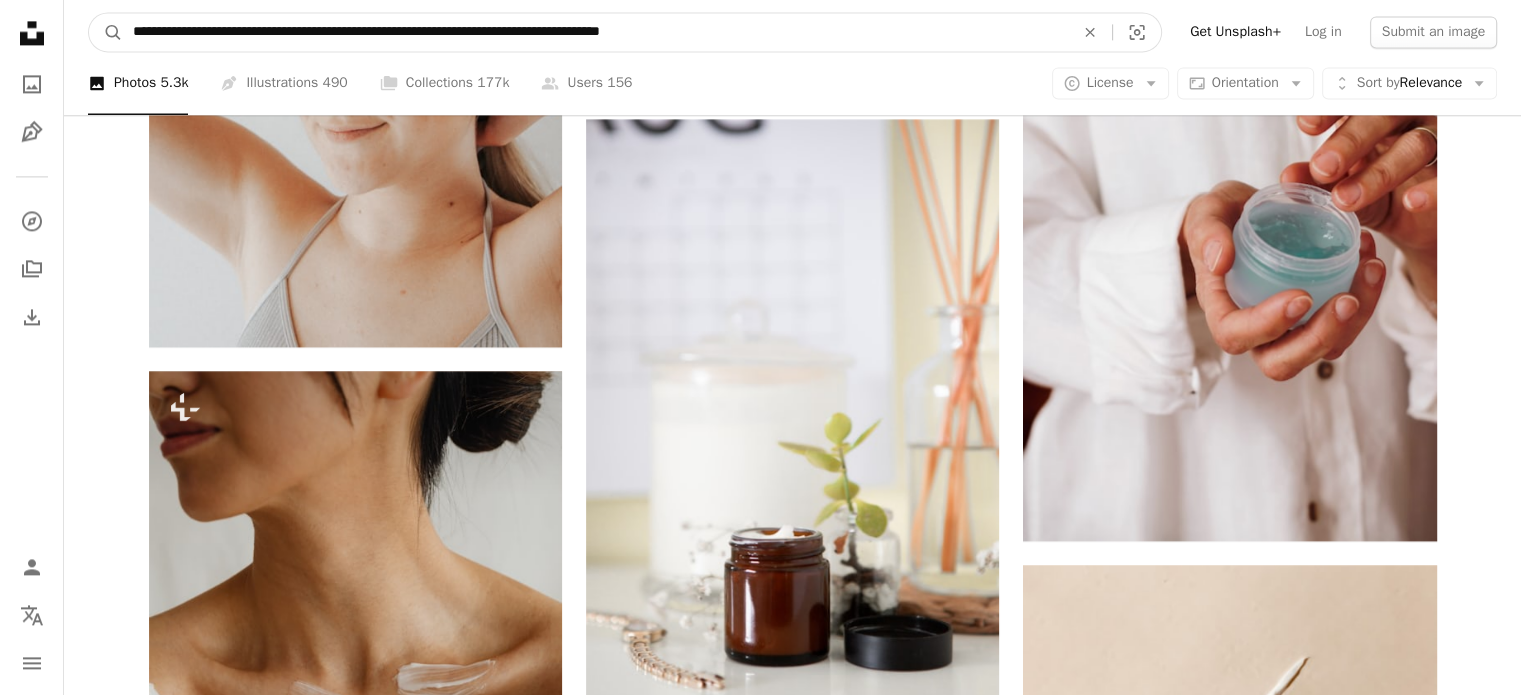 click on "A magnifying glass" at bounding box center [106, 32] 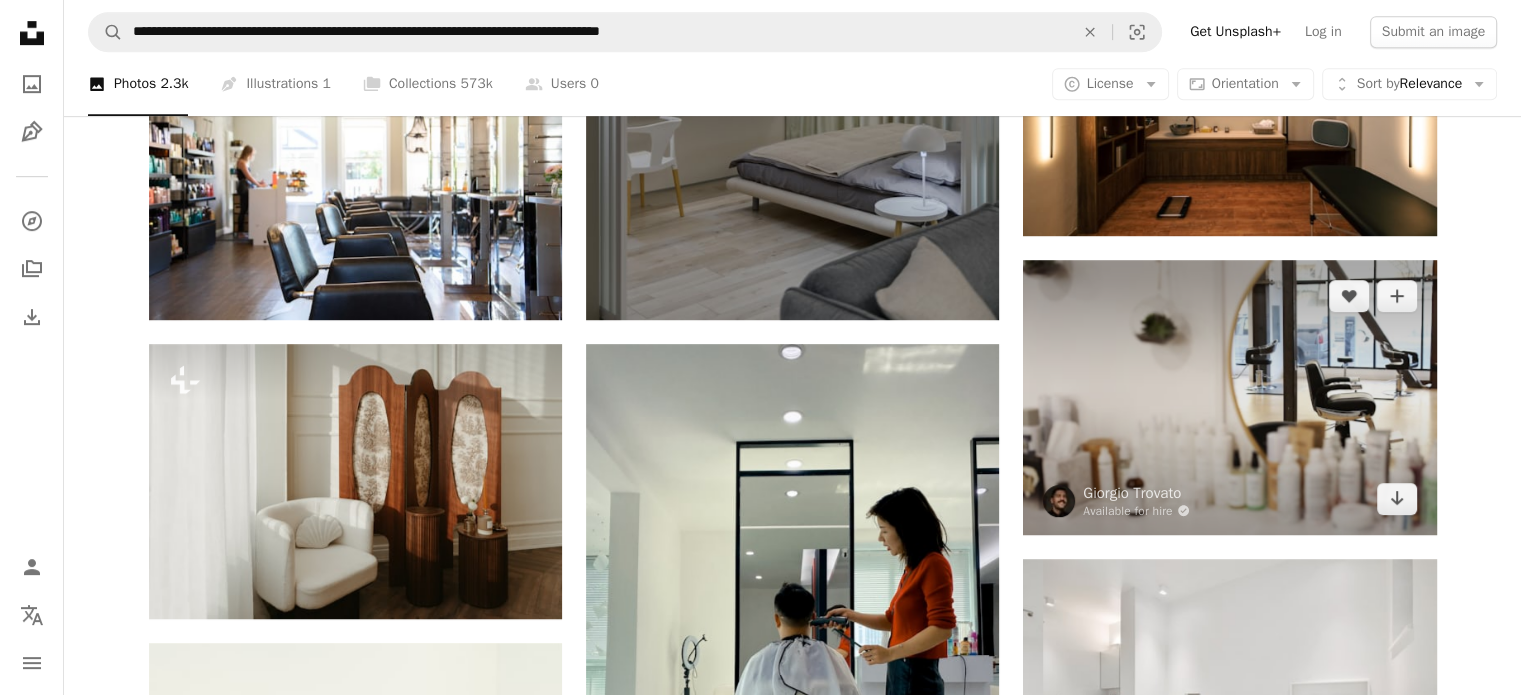 scroll, scrollTop: 1100, scrollLeft: 0, axis: vertical 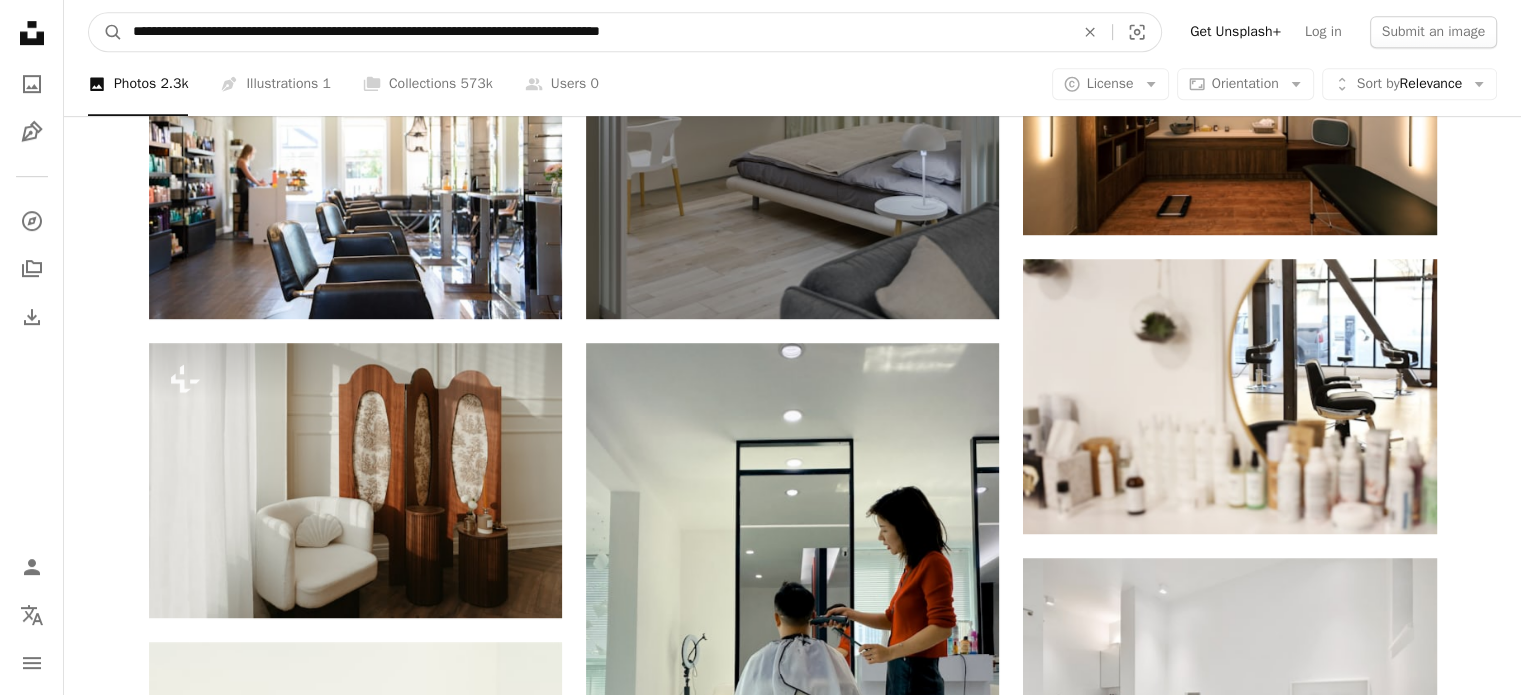 drag, startPoint x: 748, startPoint y: 28, endPoint x: 590, endPoint y: 38, distance: 158.31615 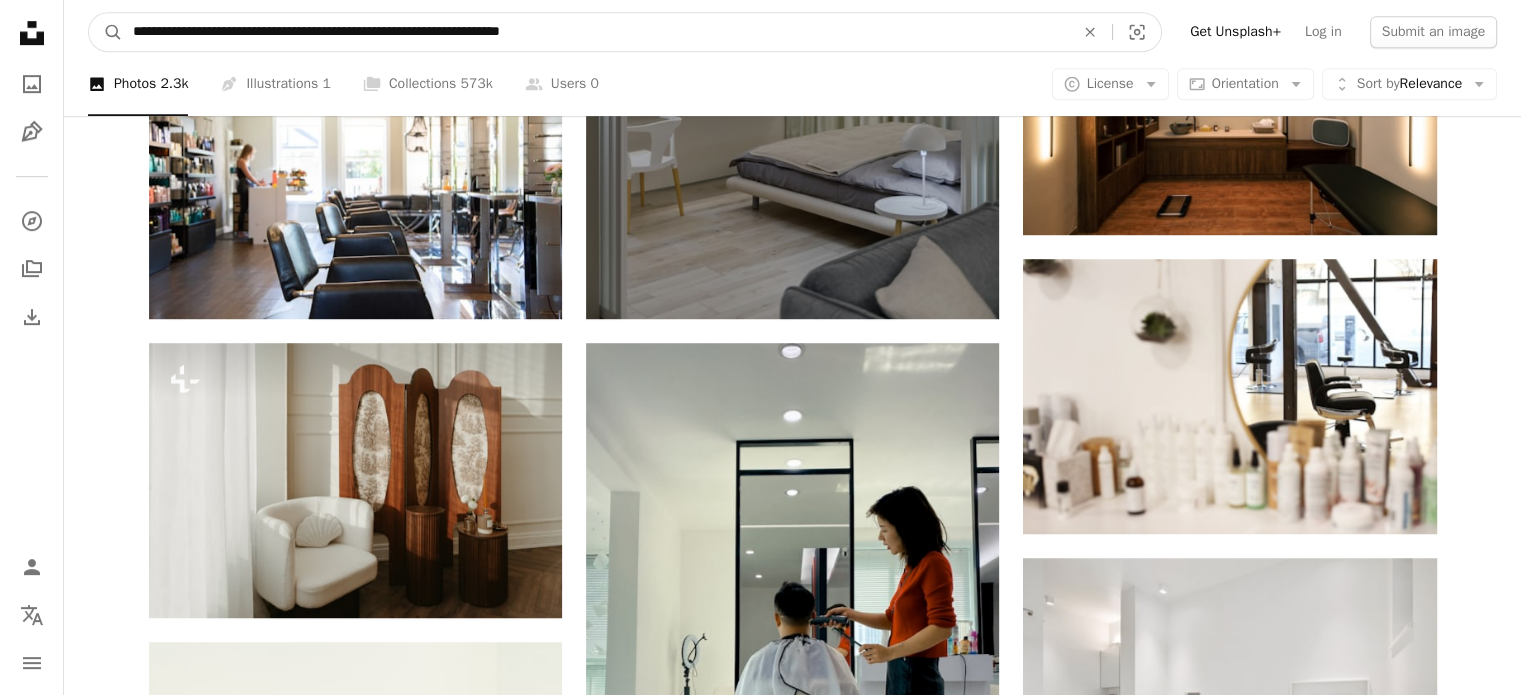 click on "A magnifying glass" at bounding box center [106, 32] 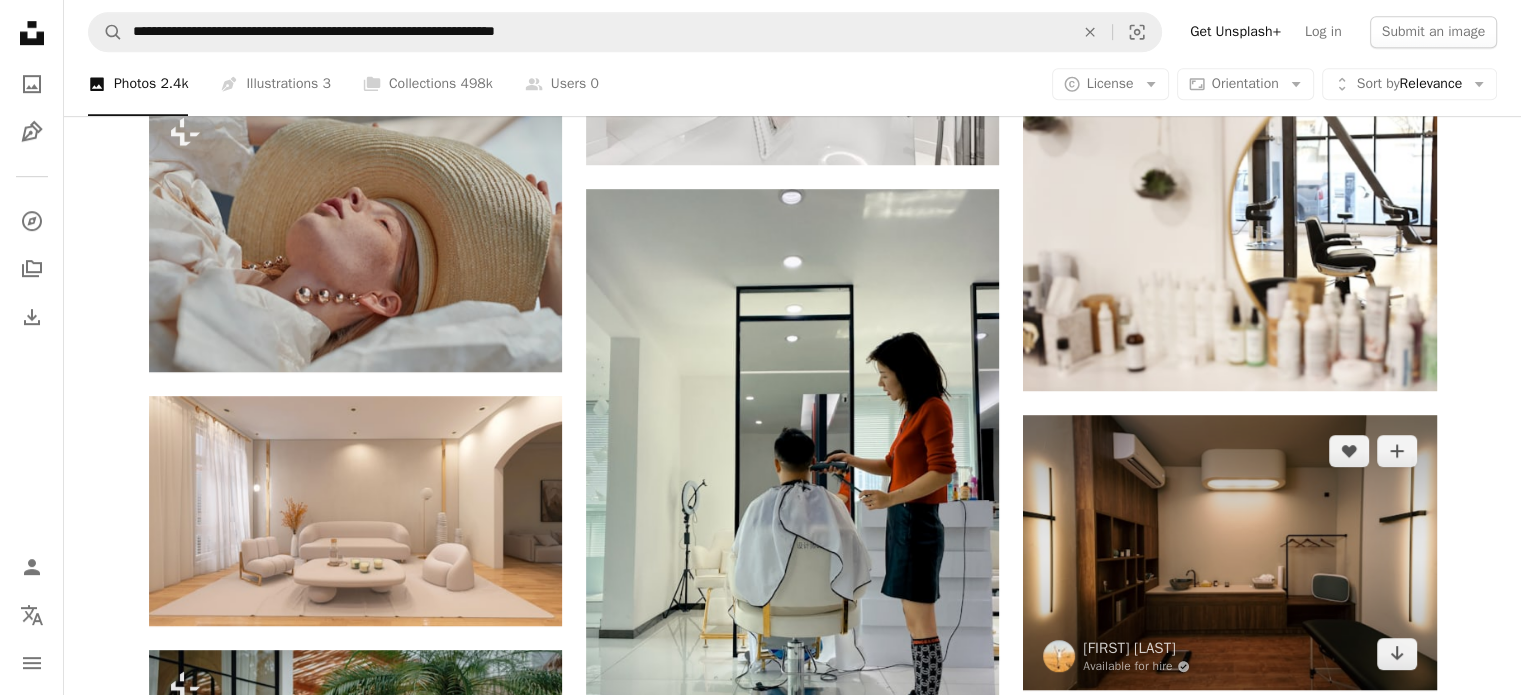scroll, scrollTop: 1500, scrollLeft: 0, axis: vertical 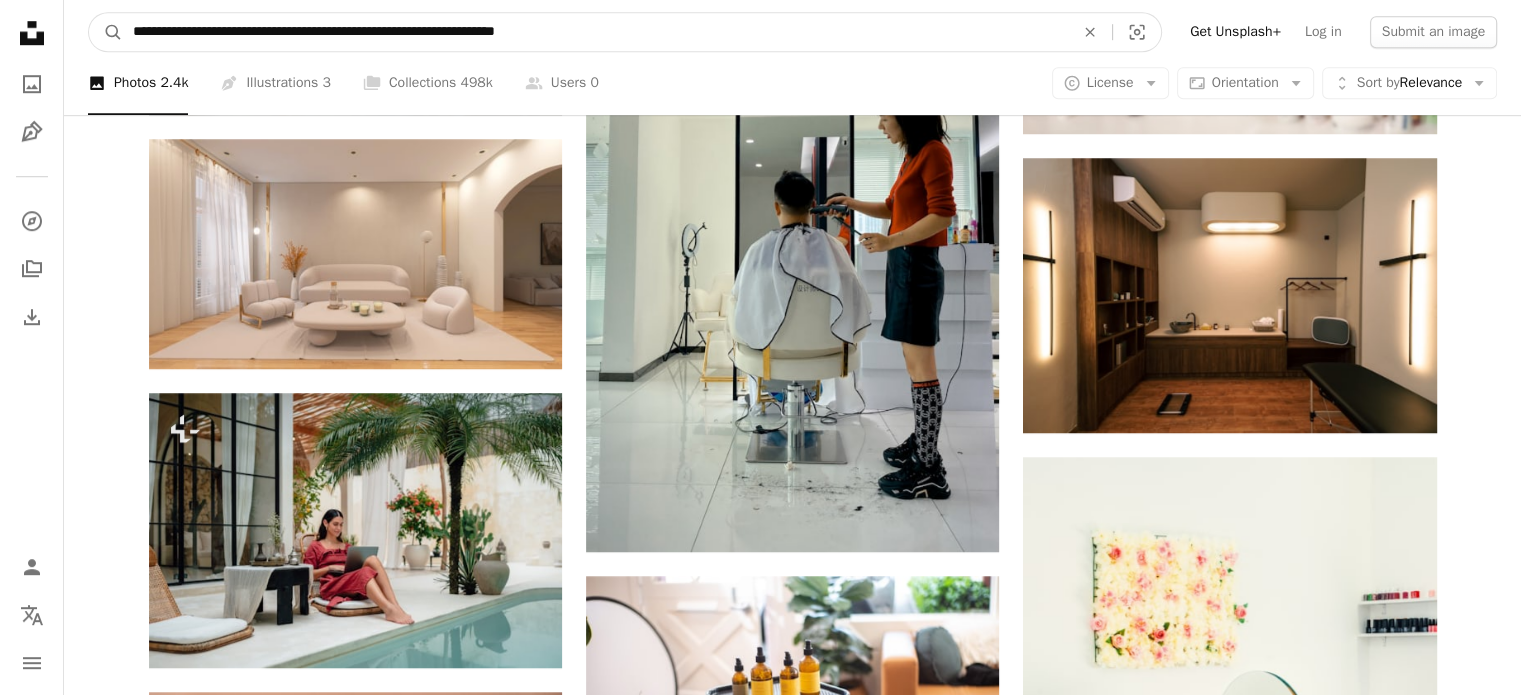 drag, startPoint x: 611, startPoint y: 42, endPoint x: 450, endPoint y: 28, distance: 161.60754 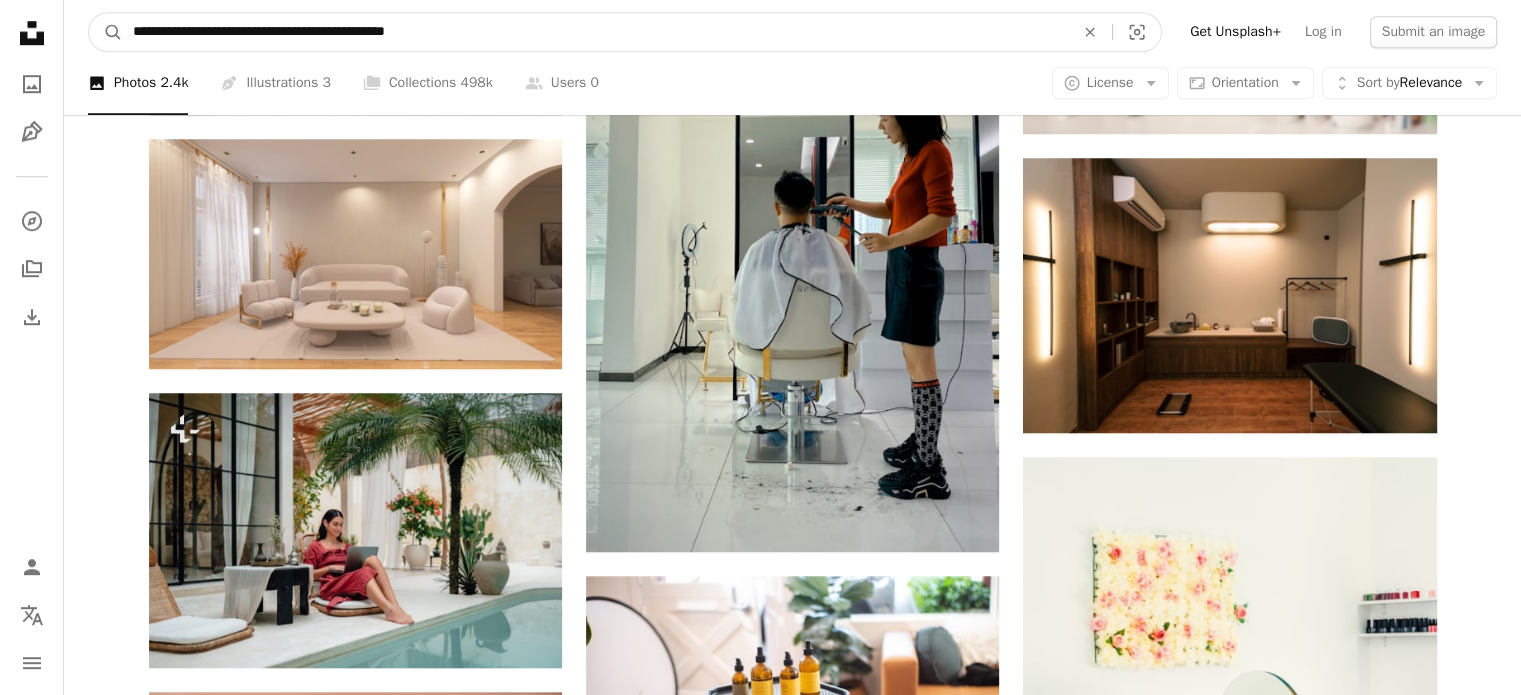 click on "A magnifying glass" at bounding box center (106, 32) 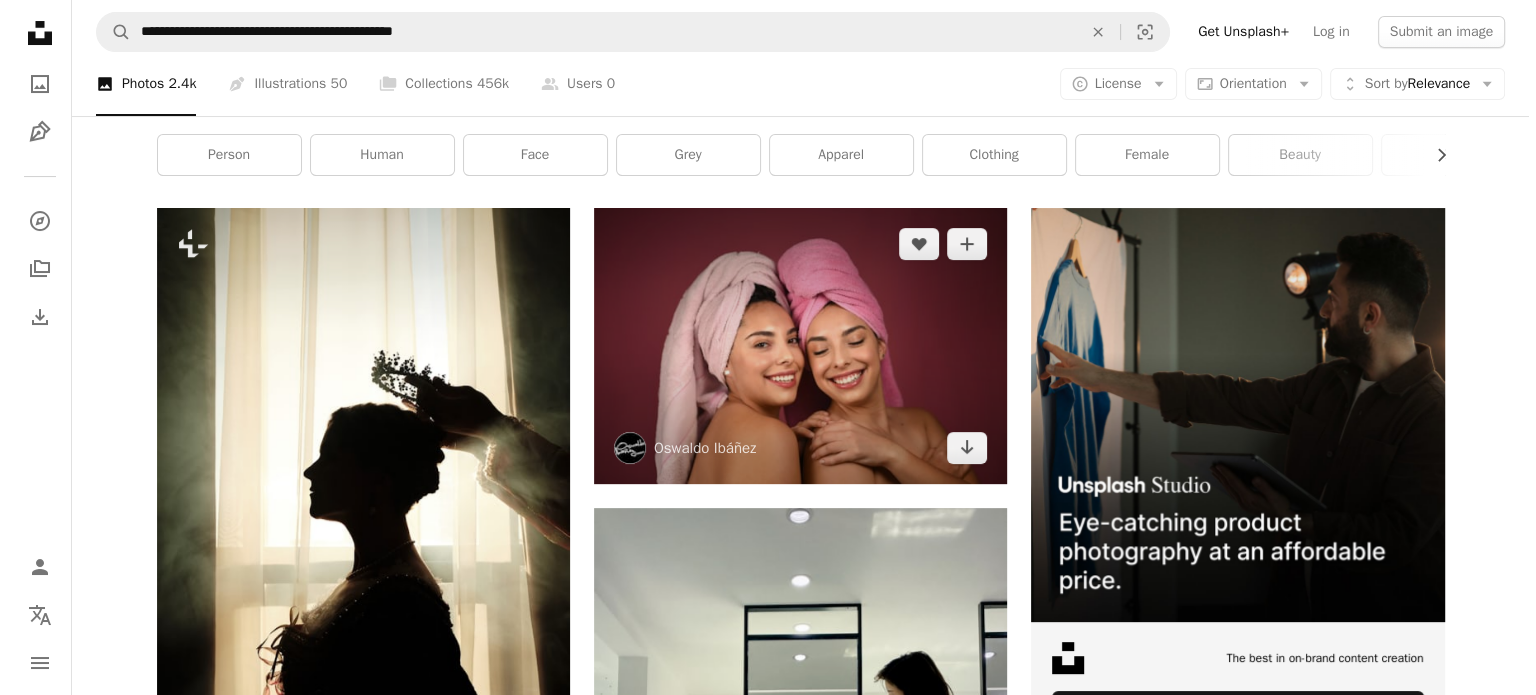 scroll, scrollTop: 400, scrollLeft: 0, axis: vertical 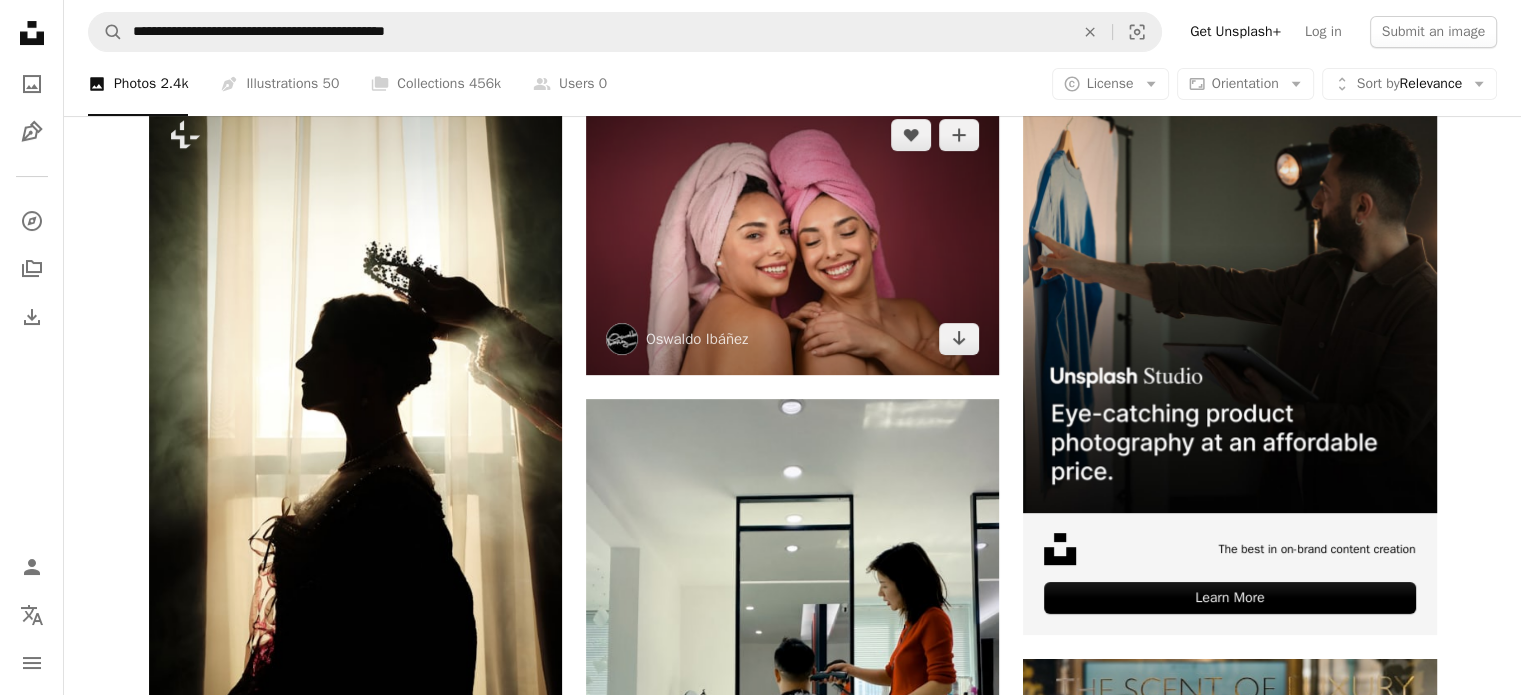 click at bounding box center (792, 236) 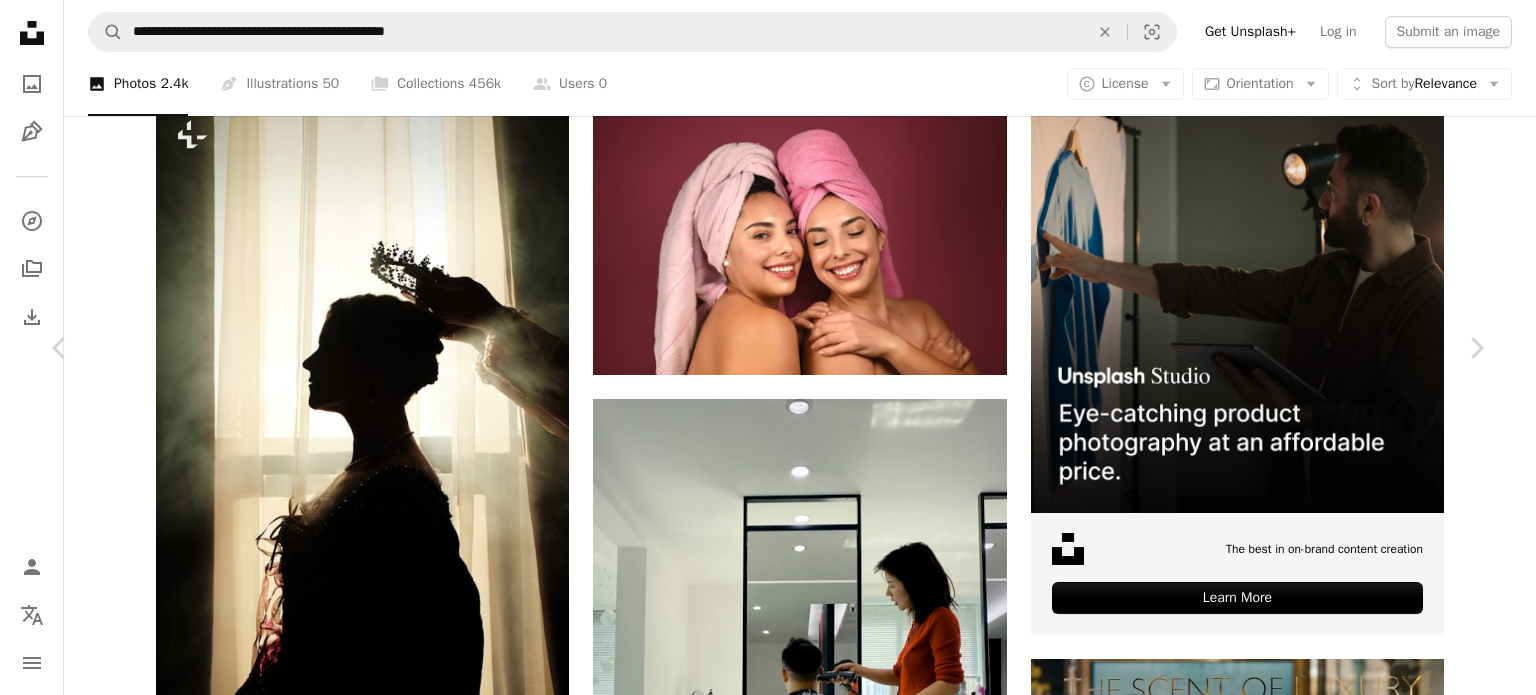 scroll, scrollTop: 5684, scrollLeft: 0, axis: vertical 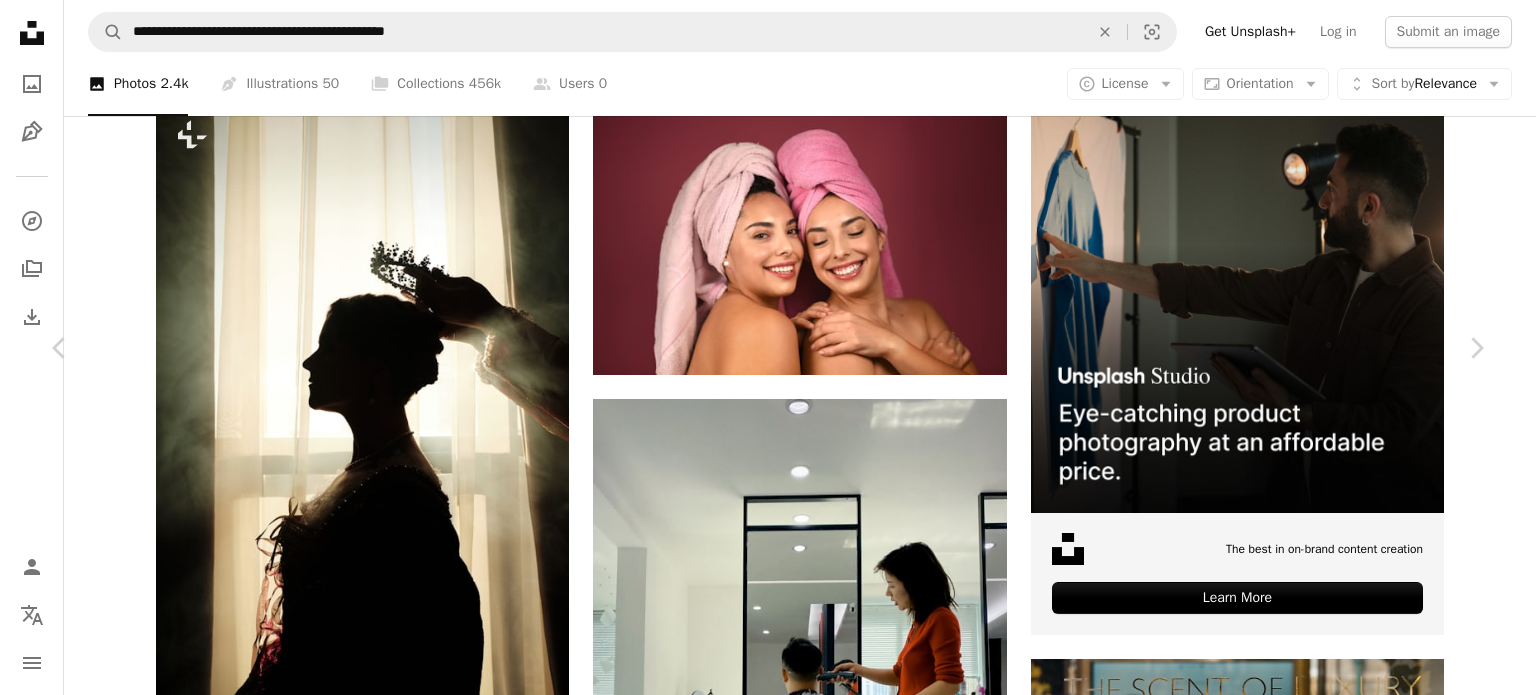 click at bounding box center [341, 4533] 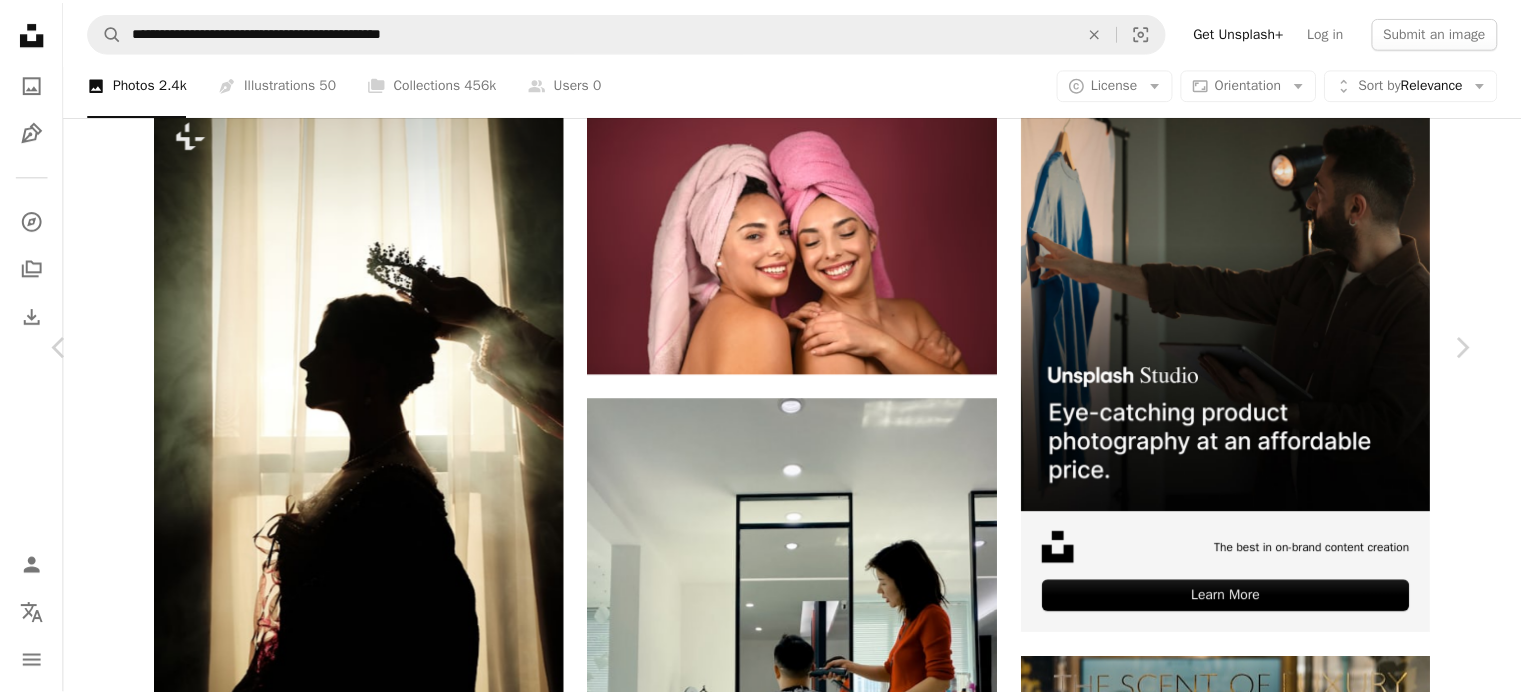 scroll, scrollTop: 0, scrollLeft: 0, axis: both 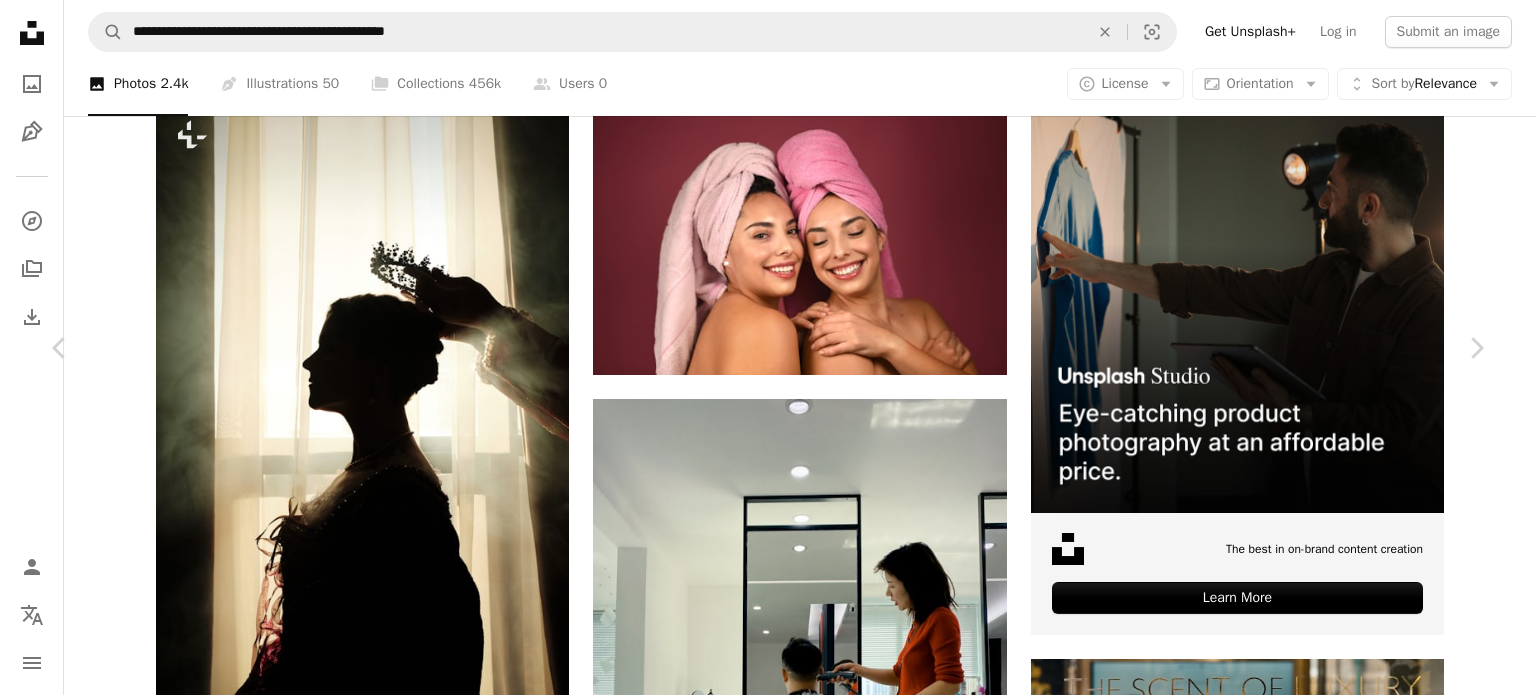 click on "Zoom in" at bounding box center (760, 8346) 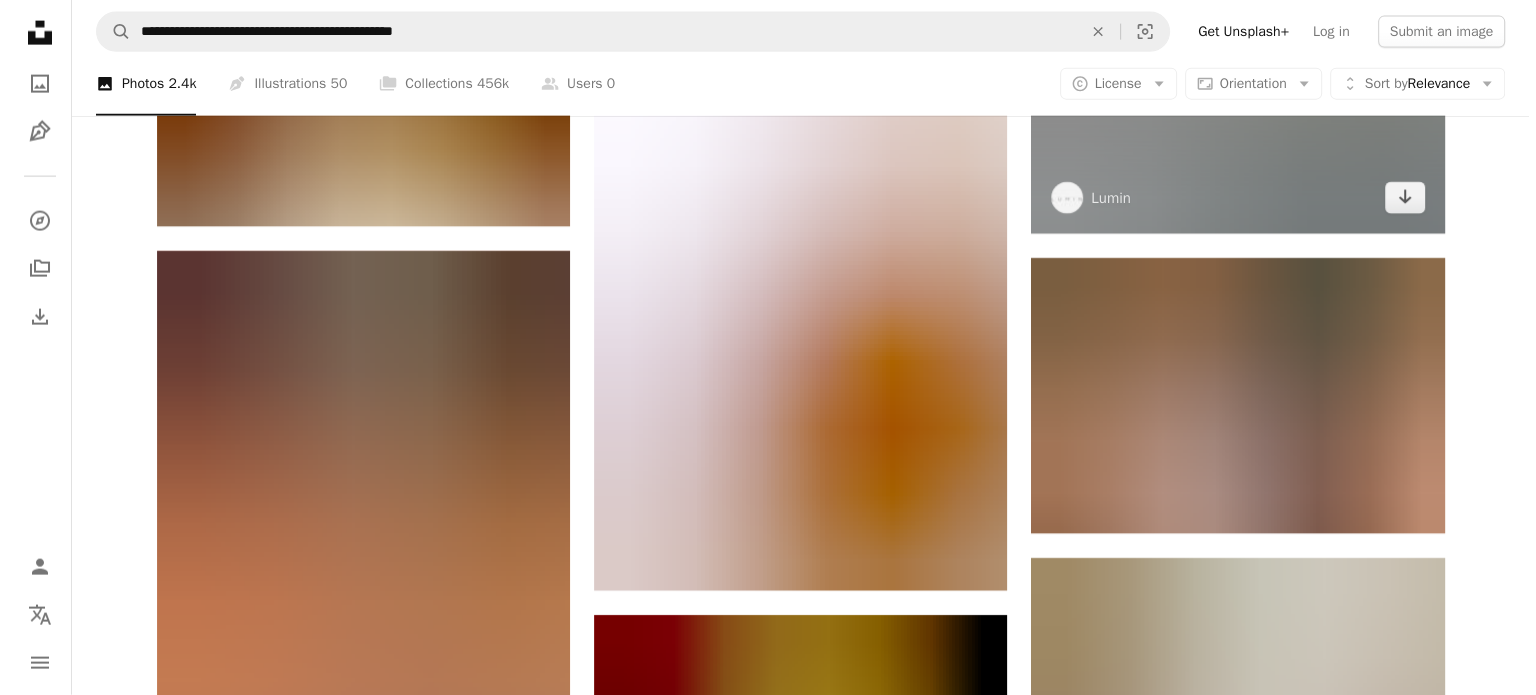 scroll, scrollTop: 4600, scrollLeft: 0, axis: vertical 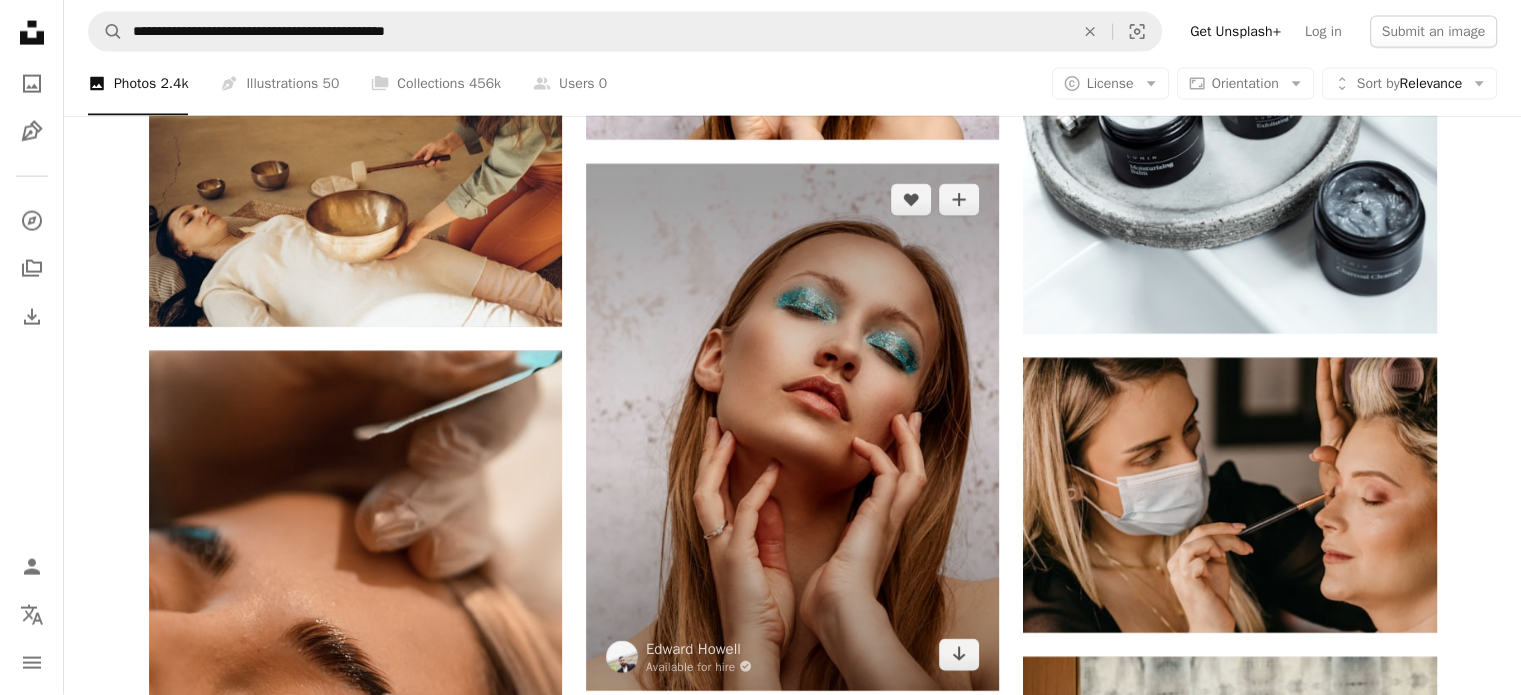 click at bounding box center (792, 427) 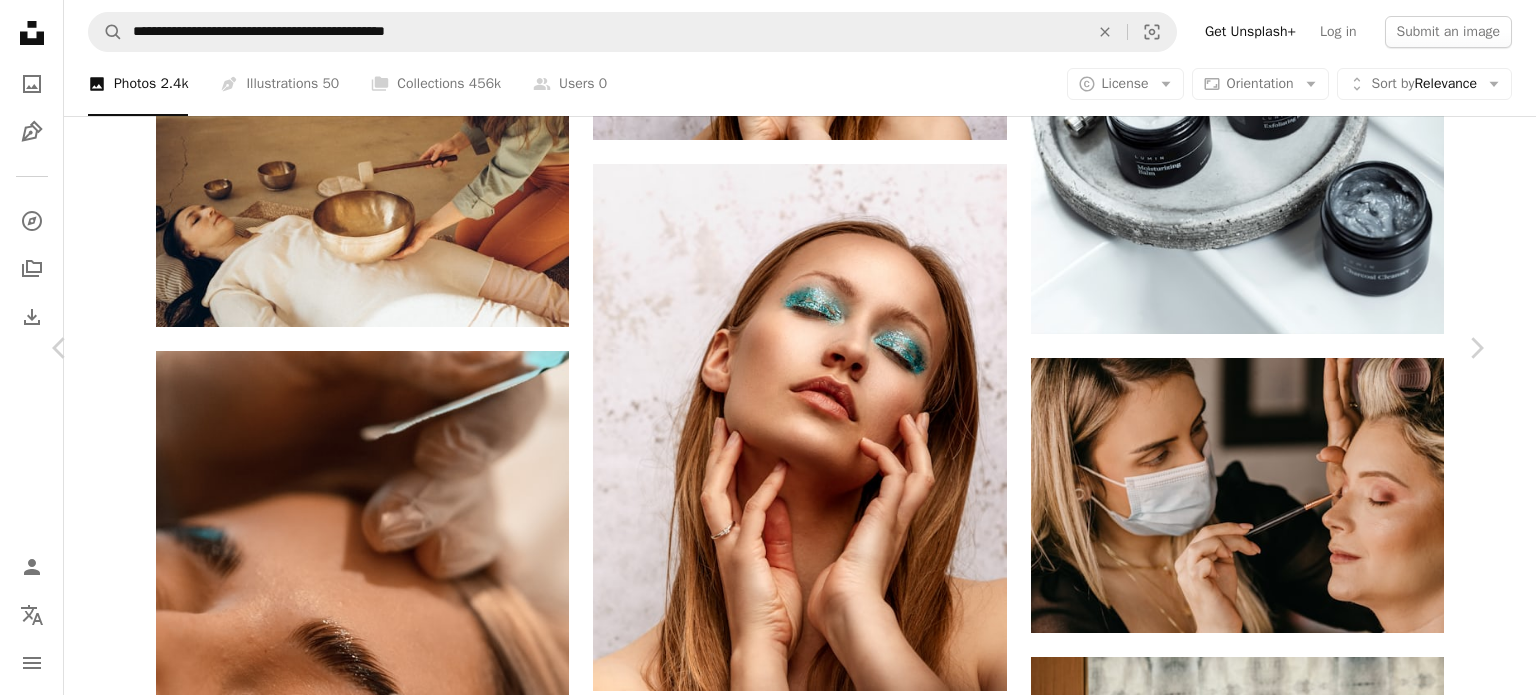 scroll, scrollTop: 6100, scrollLeft: 0, axis: vertical 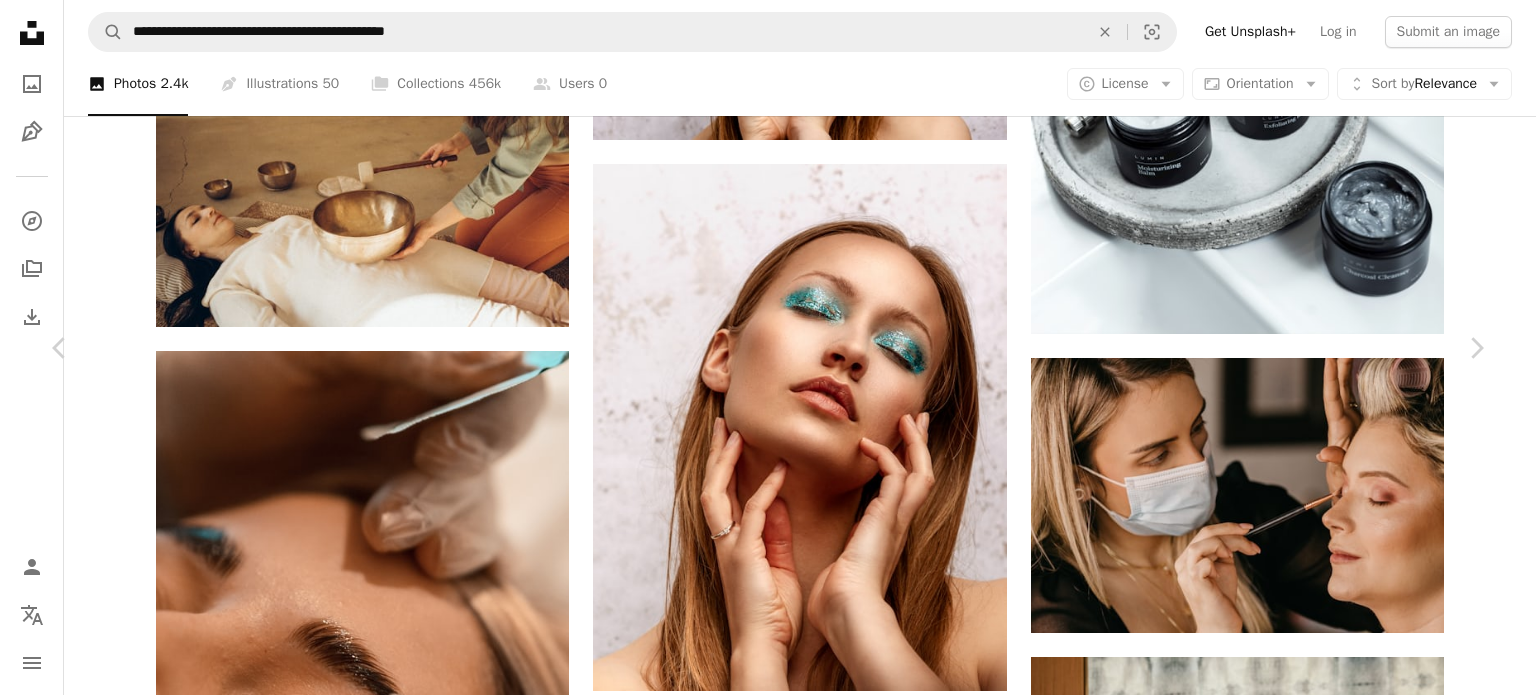 click on "An X shape Chevron left Chevron right [FIRST] [LAST] For  Unsplash+ A heart A plus sign Edit image   Plus sign for Unsplash+ A lock   Download Zoom in A forward-right arrow Share More Actions portrait of a young girl with modern trendy makeup Calendar outlined Published on  [MONTH], [DAY], [YEAR] Camera FUJIFILM, X100V Safety Licensed under the  Unsplash+ License makeup skin care gen z cosmetics make up lipstick foundation glow nail polish eyeliner highlighter eye shadow Free images From this series Chevron right Plus sign for Unsplash+ Plus sign for Unsplash+ Plus sign for Unsplash+ Plus sign for Unsplash+ Plus sign for Unsplash+ Plus sign for Unsplash+ Plus sign for Unsplash+ Plus sign for Unsplash+ Plus sign for Unsplash+ Plus sign for Unsplash+ Related images Plus sign for Unsplash+ A heart A plus sign [FIRST] [LAST] For  Unsplash+ A lock   Download Plus sign for Unsplash+ A heart A plus sign [FIRST] [LAST] For  Unsplash+ A lock   Download Plus sign for Unsplash+ A heart A plus sign Getty Images For  A lock" at bounding box center (768, 4115) 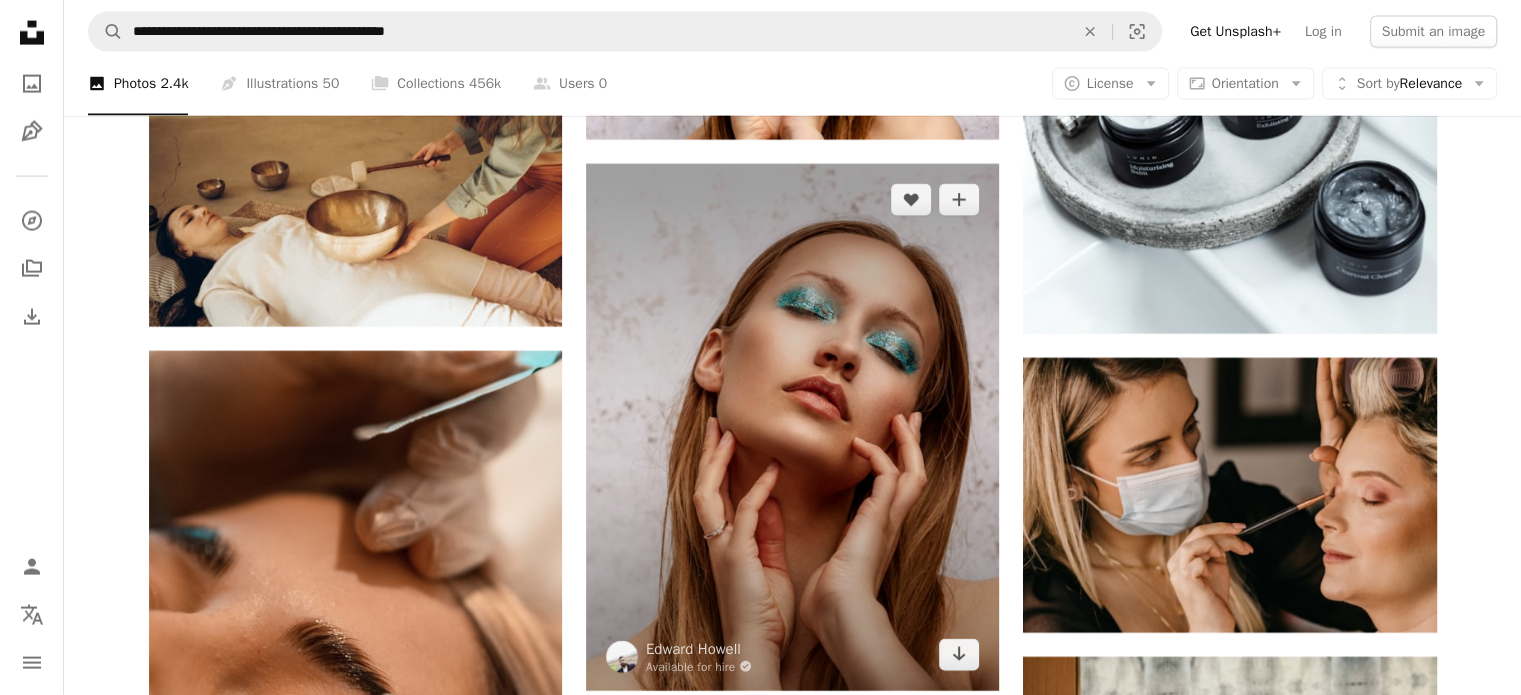 click at bounding box center (792, 427) 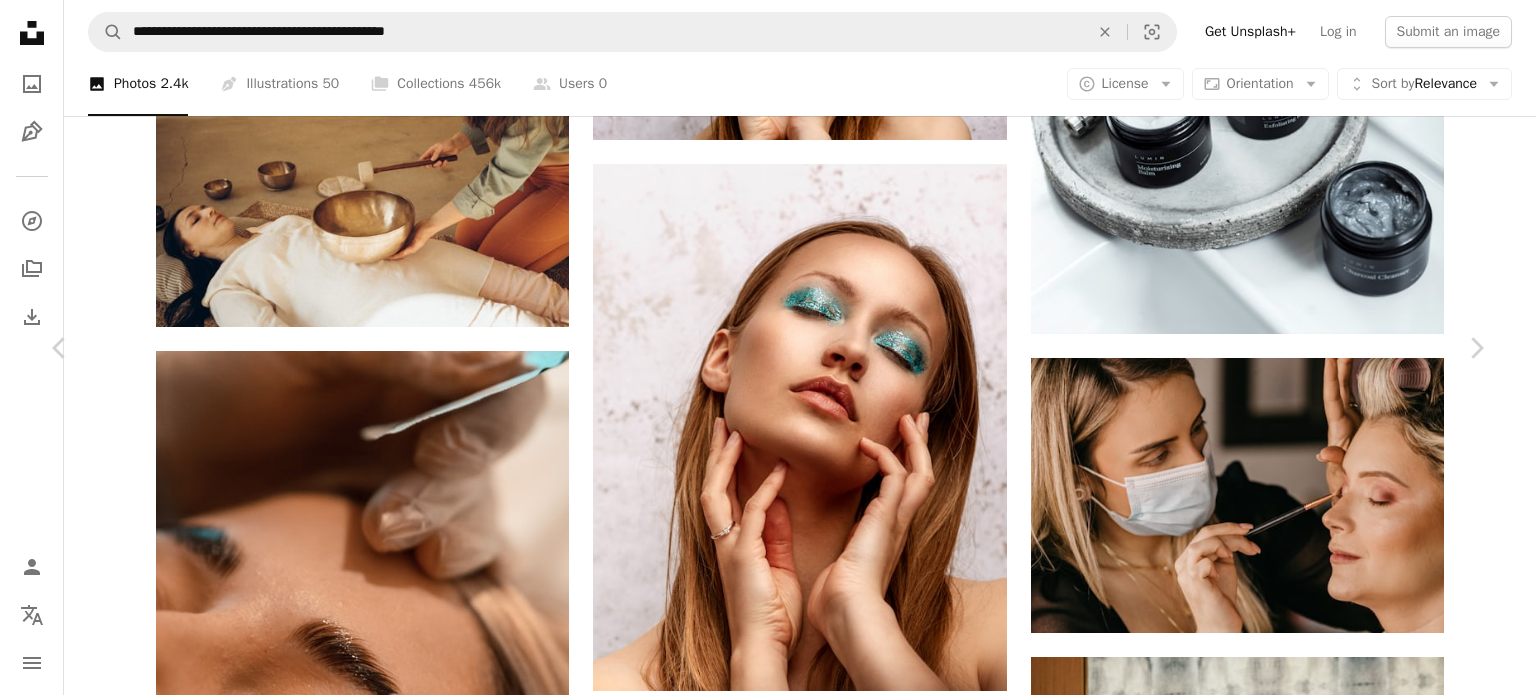scroll, scrollTop: 7500, scrollLeft: 0, axis: vertical 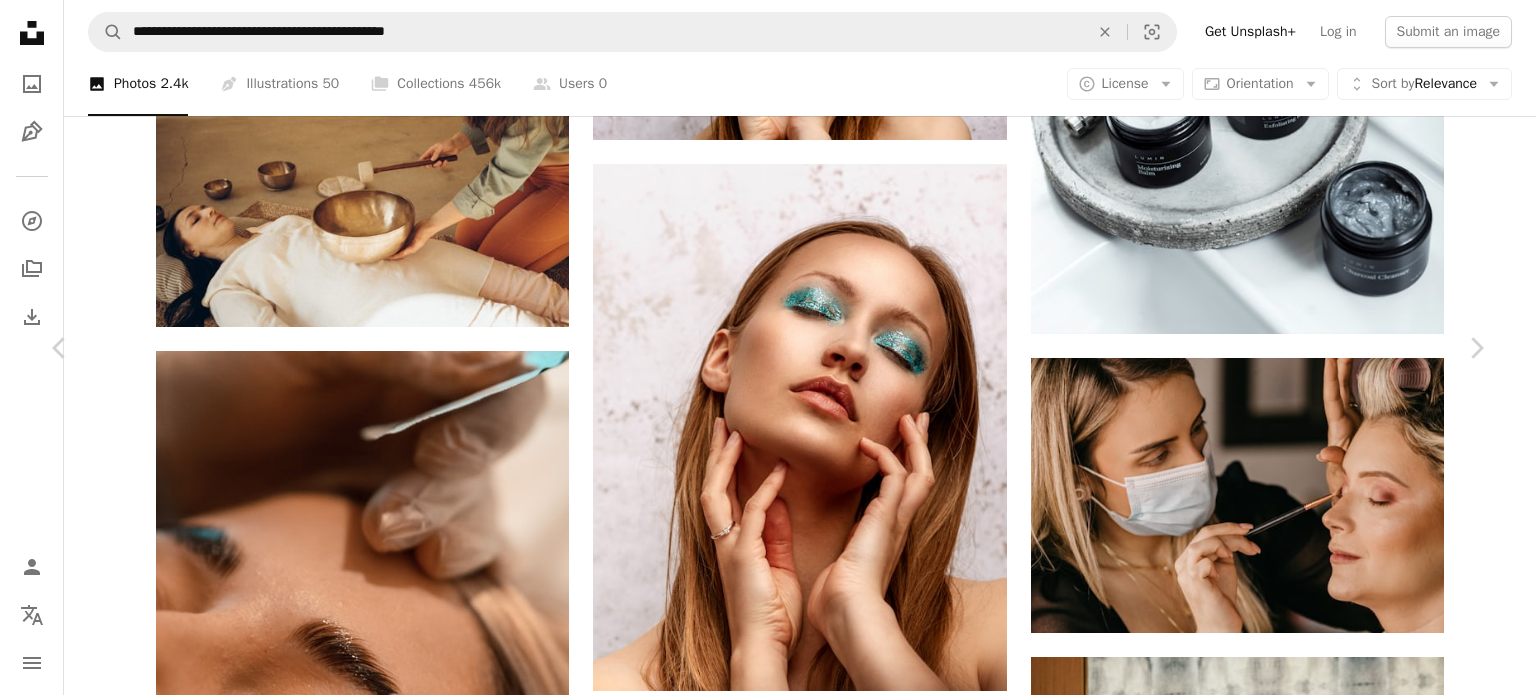 click at bounding box center (760, 4088) 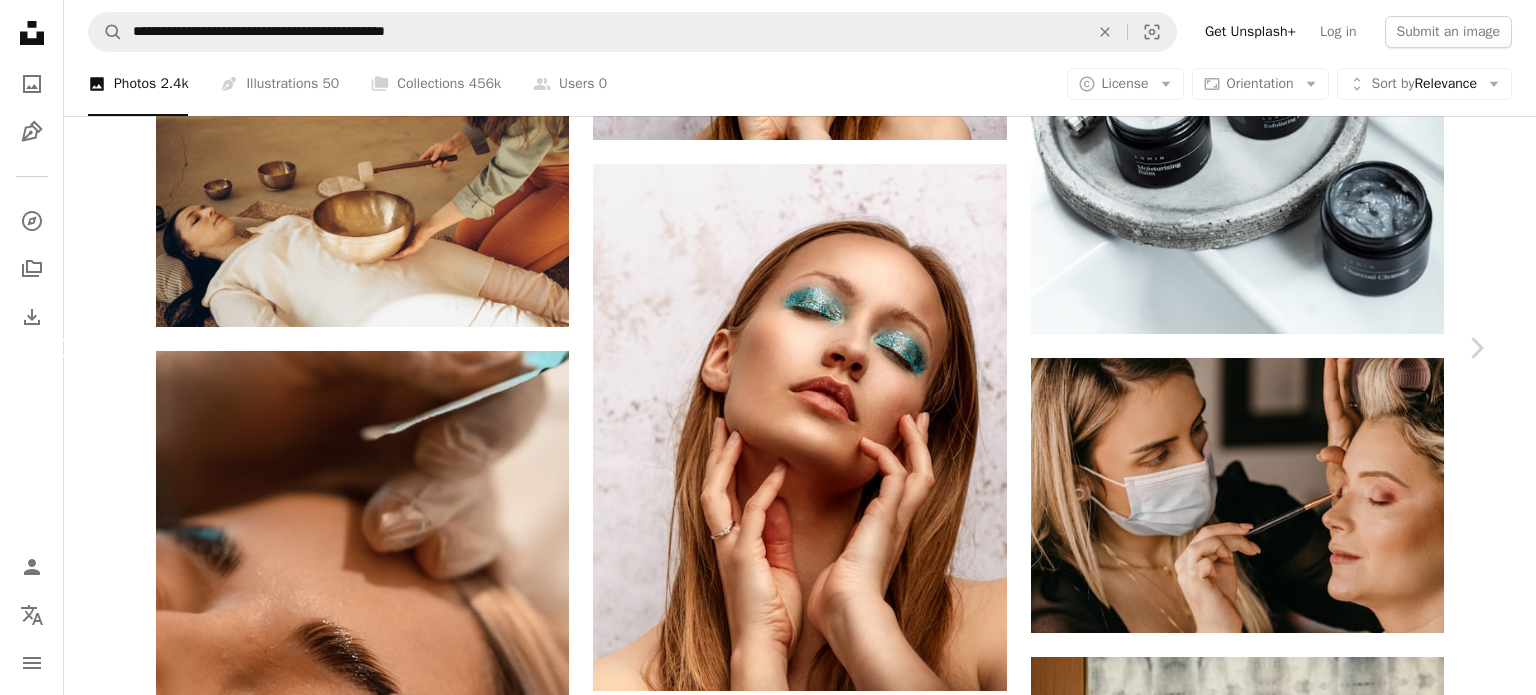 click on "Chevron left" 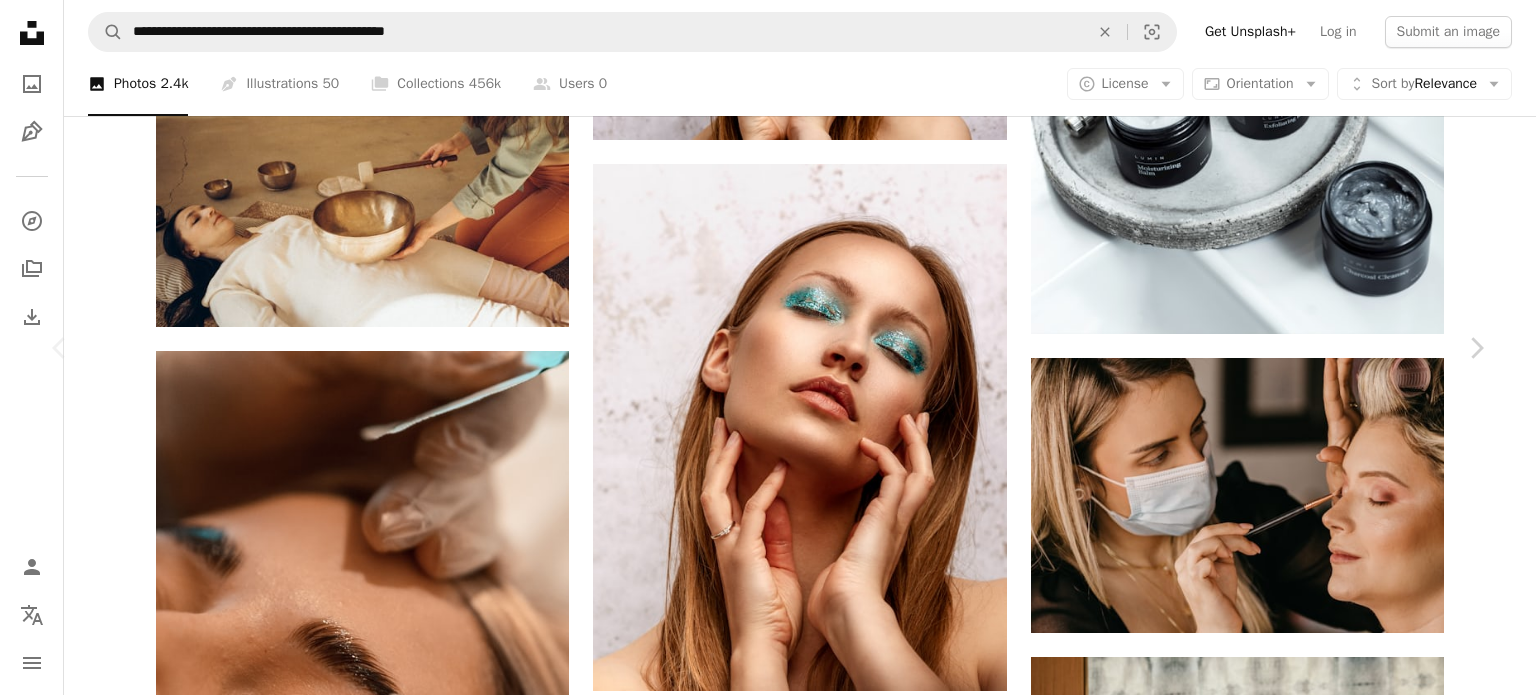scroll, scrollTop: 1900, scrollLeft: 0, axis: vertical 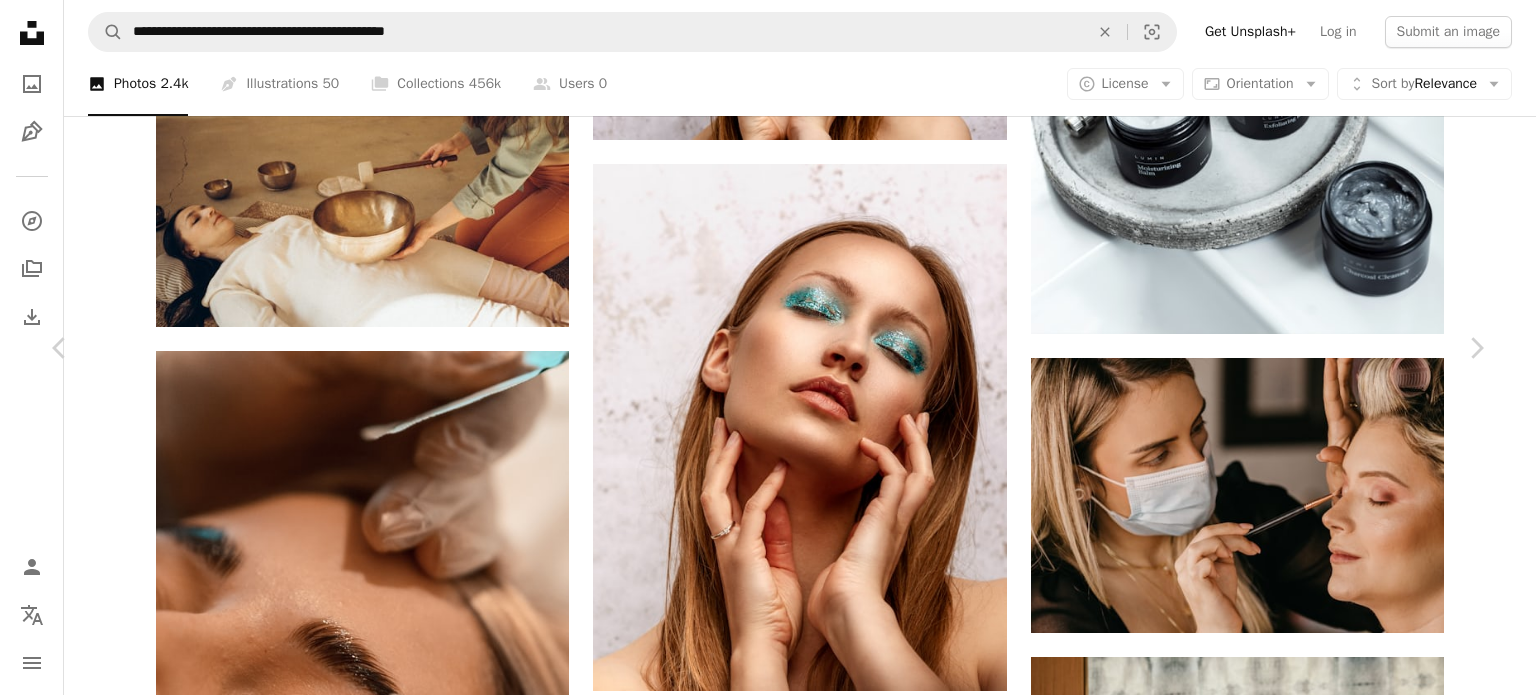 click on "Zoom in" at bounding box center (760, 7234) 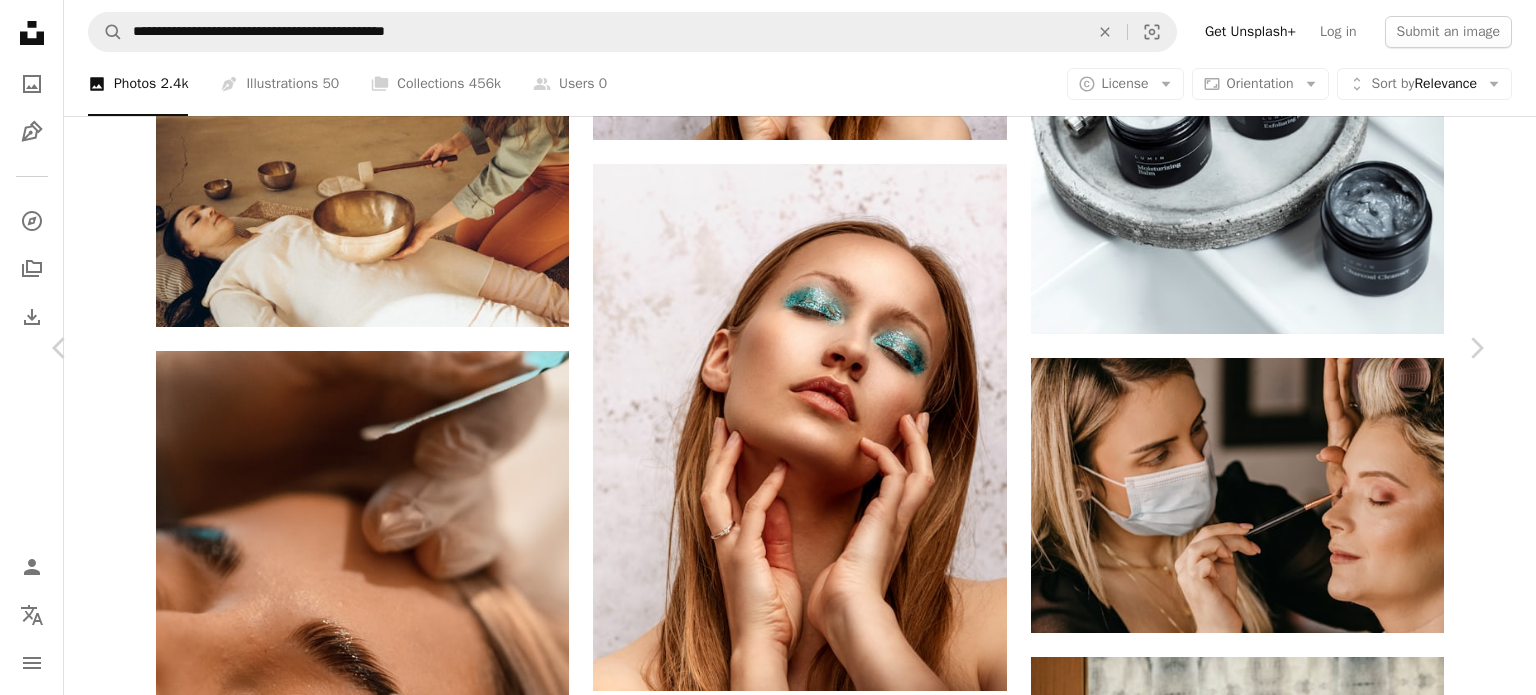 click on "An X shape" at bounding box center [20, 20] 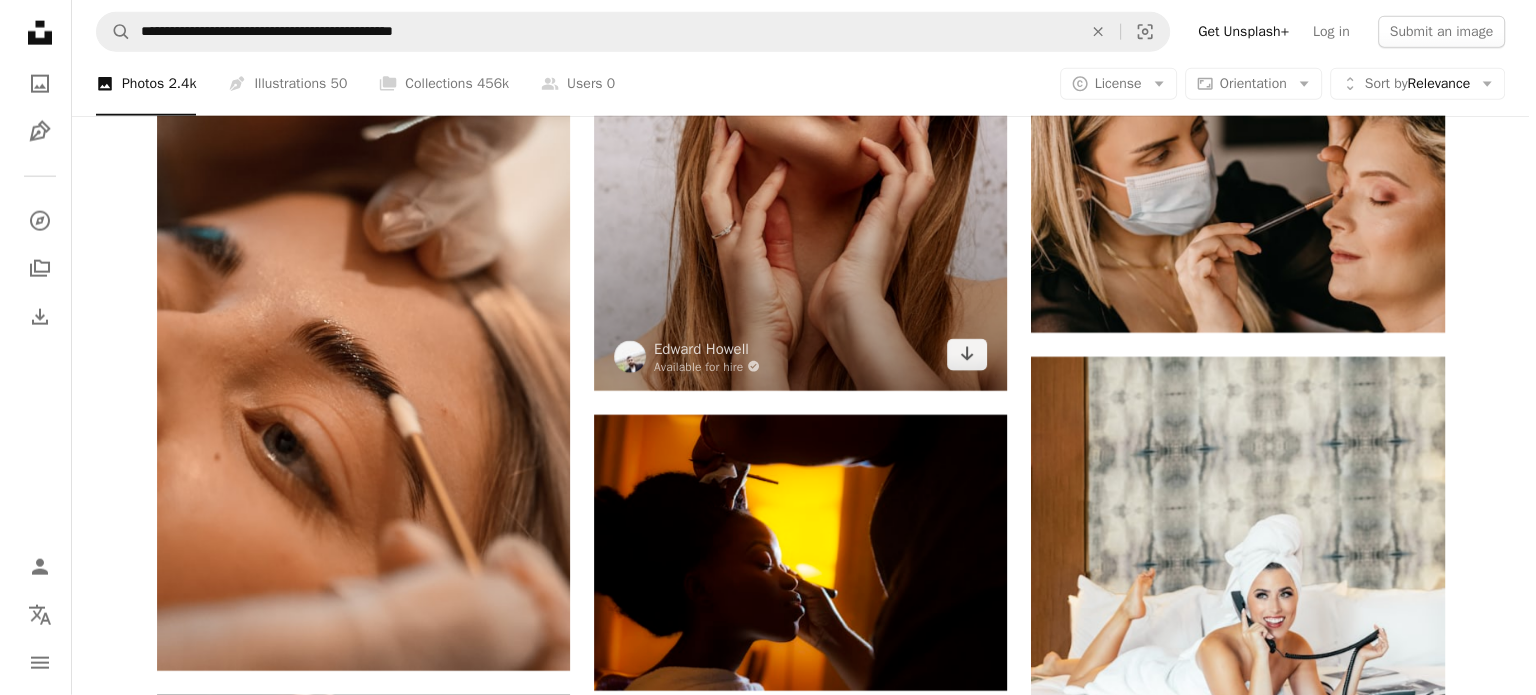 scroll, scrollTop: 4700, scrollLeft: 0, axis: vertical 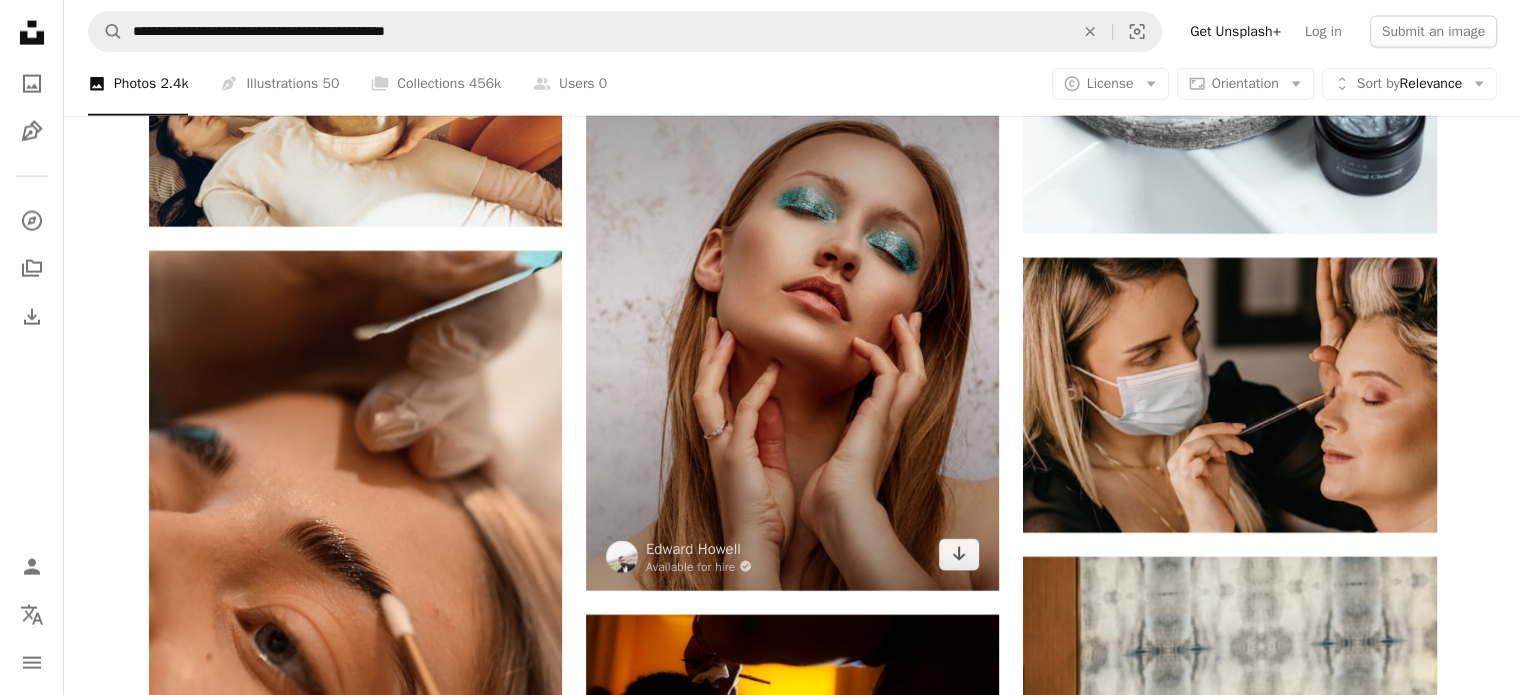 click at bounding box center [792, 327] 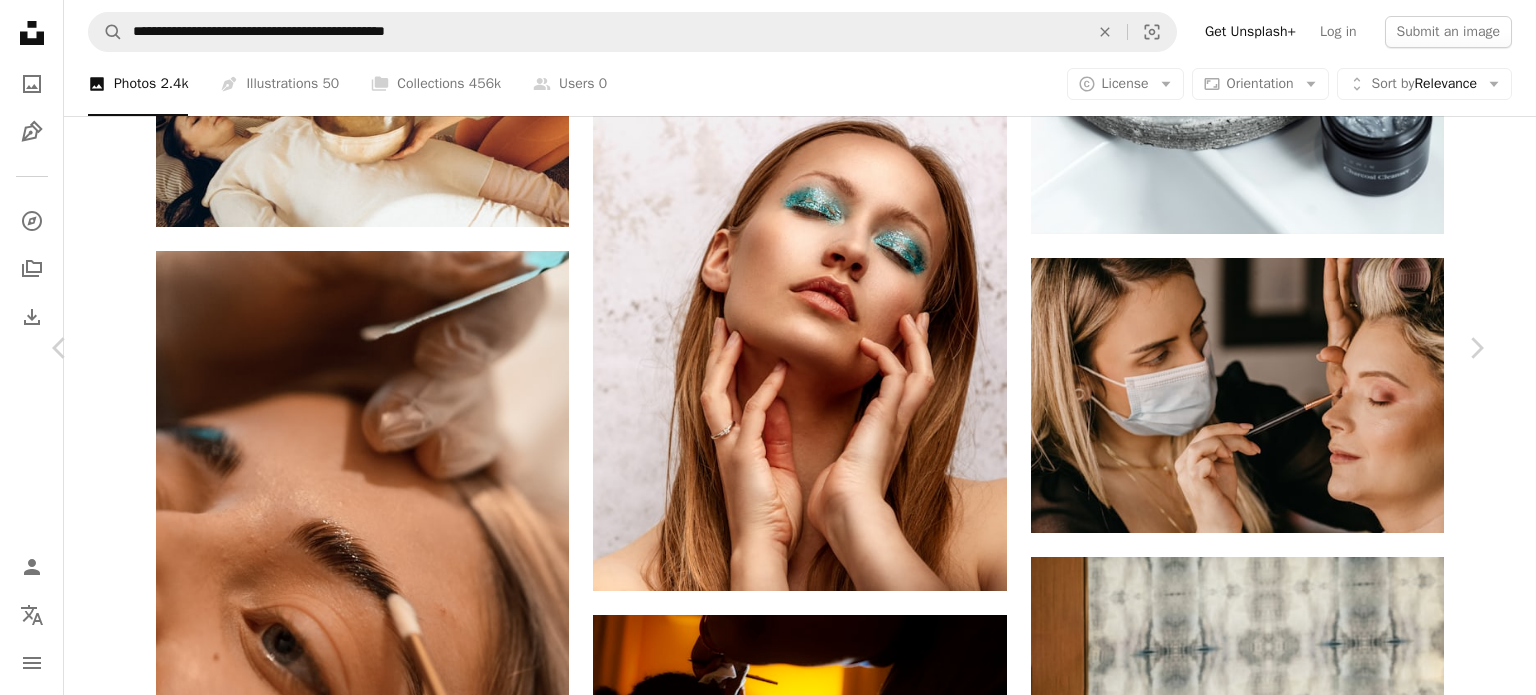 scroll, scrollTop: 100, scrollLeft: 0, axis: vertical 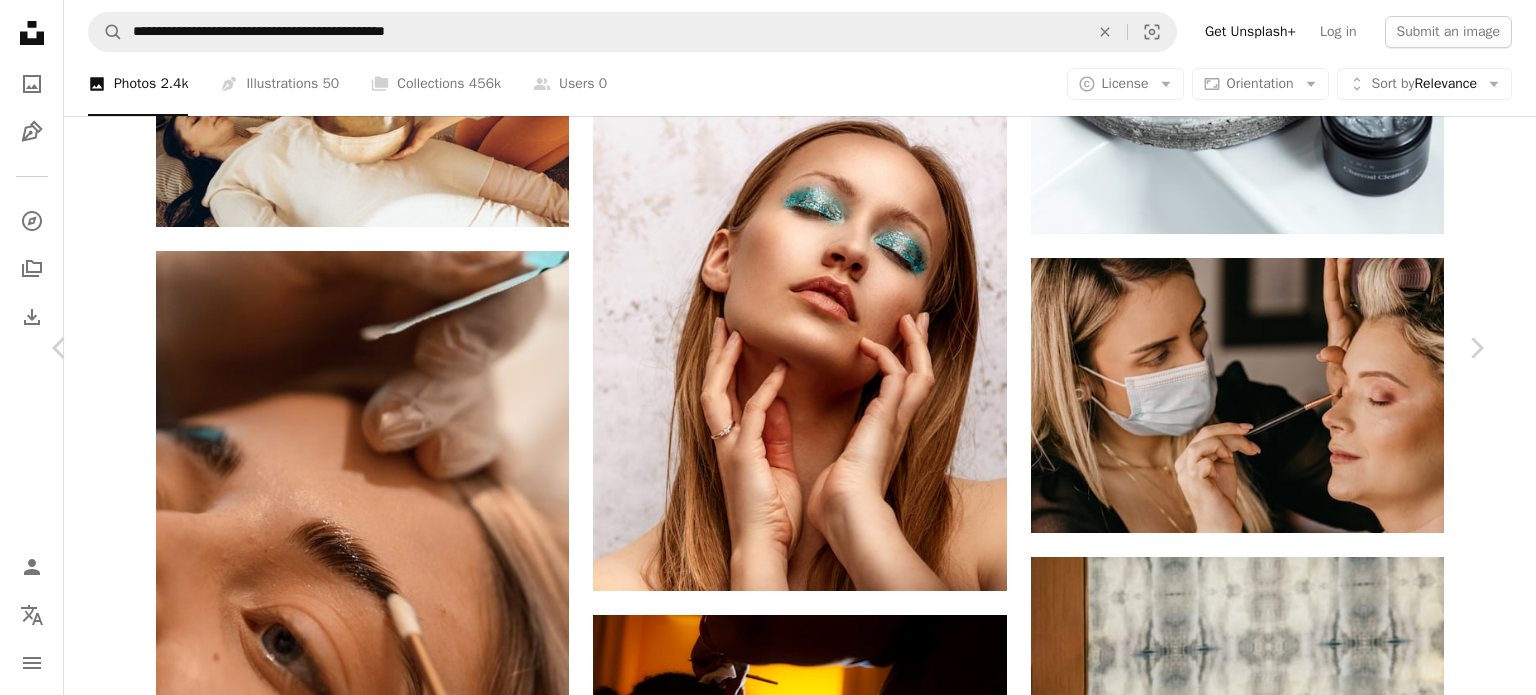 click at bounding box center [341, 7017] 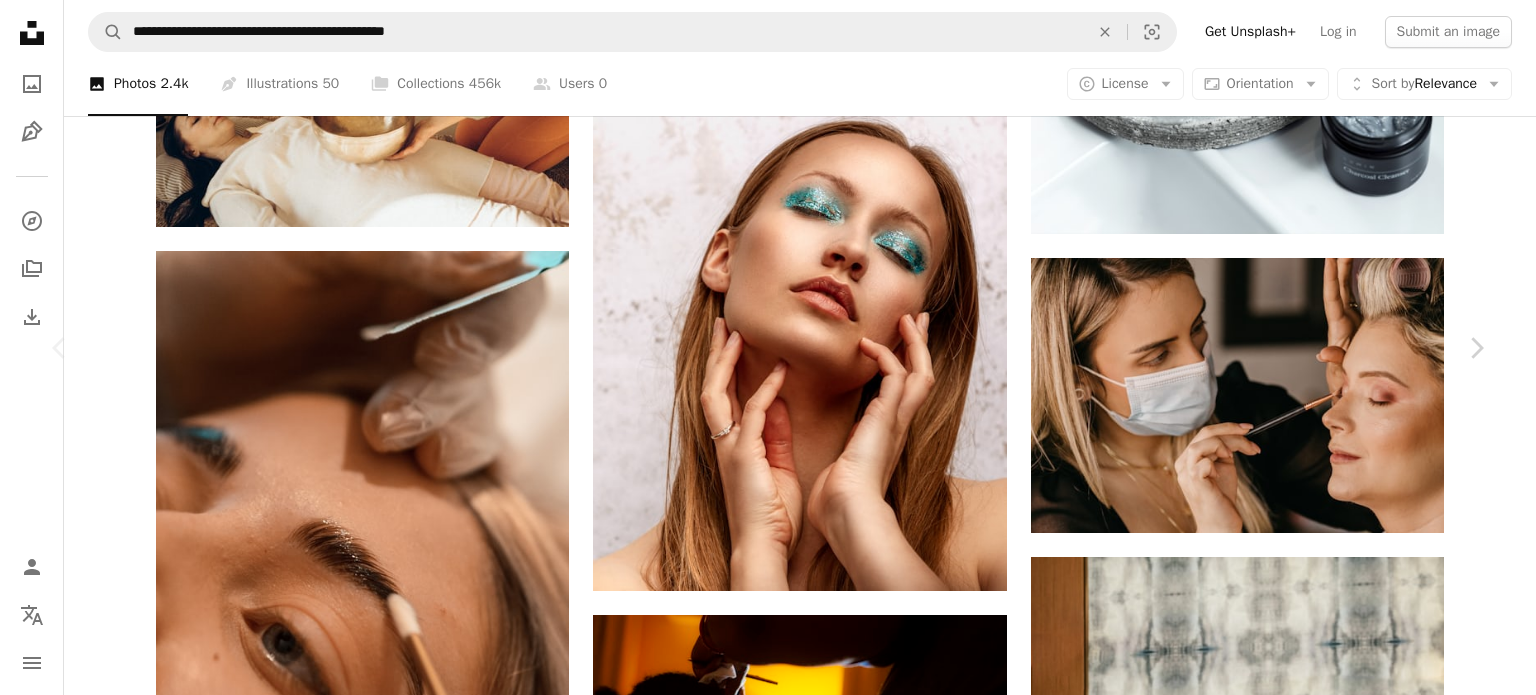 scroll, scrollTop: 0, scrollLeft: 0, axis: both 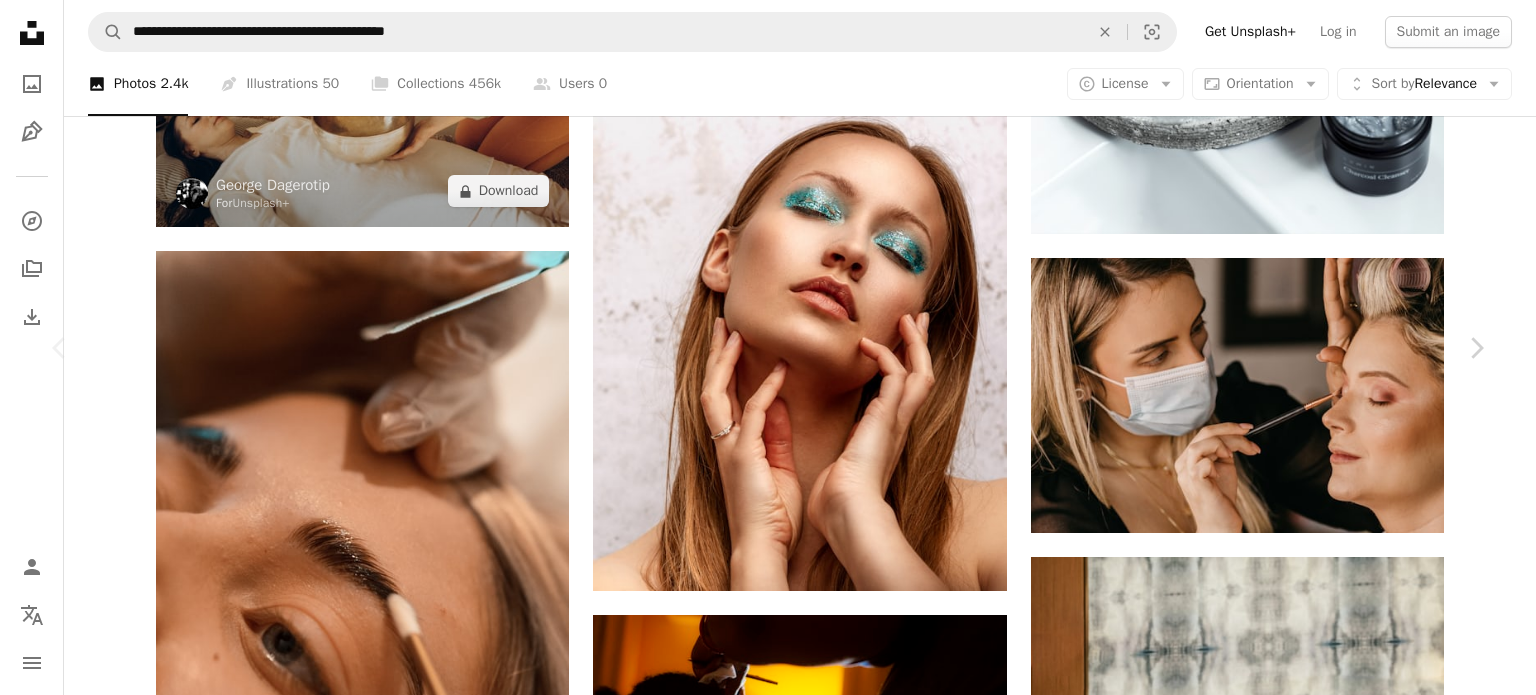 click on "An X shape" at bounding box center [20, 20] 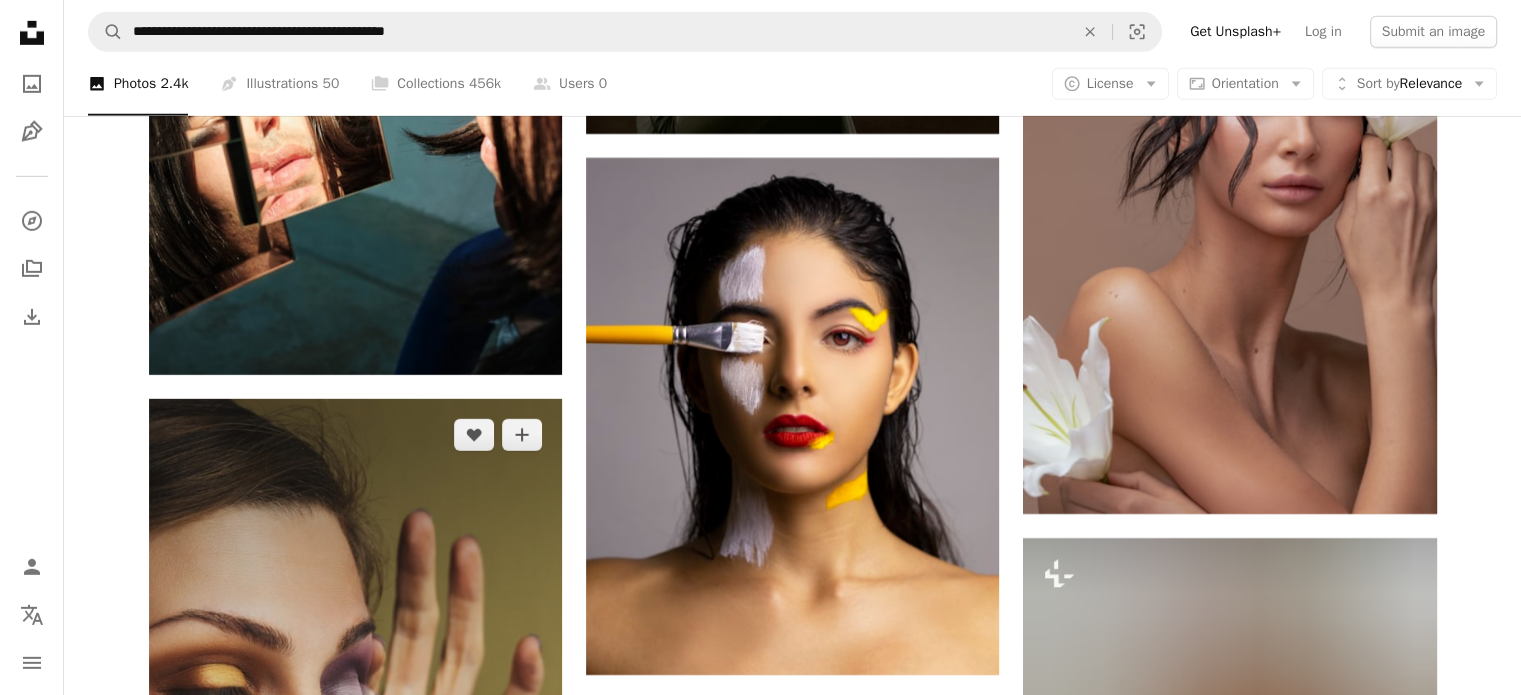 scroll, scrollTop: 6200, scrollLeft: 0, axis: vertical 